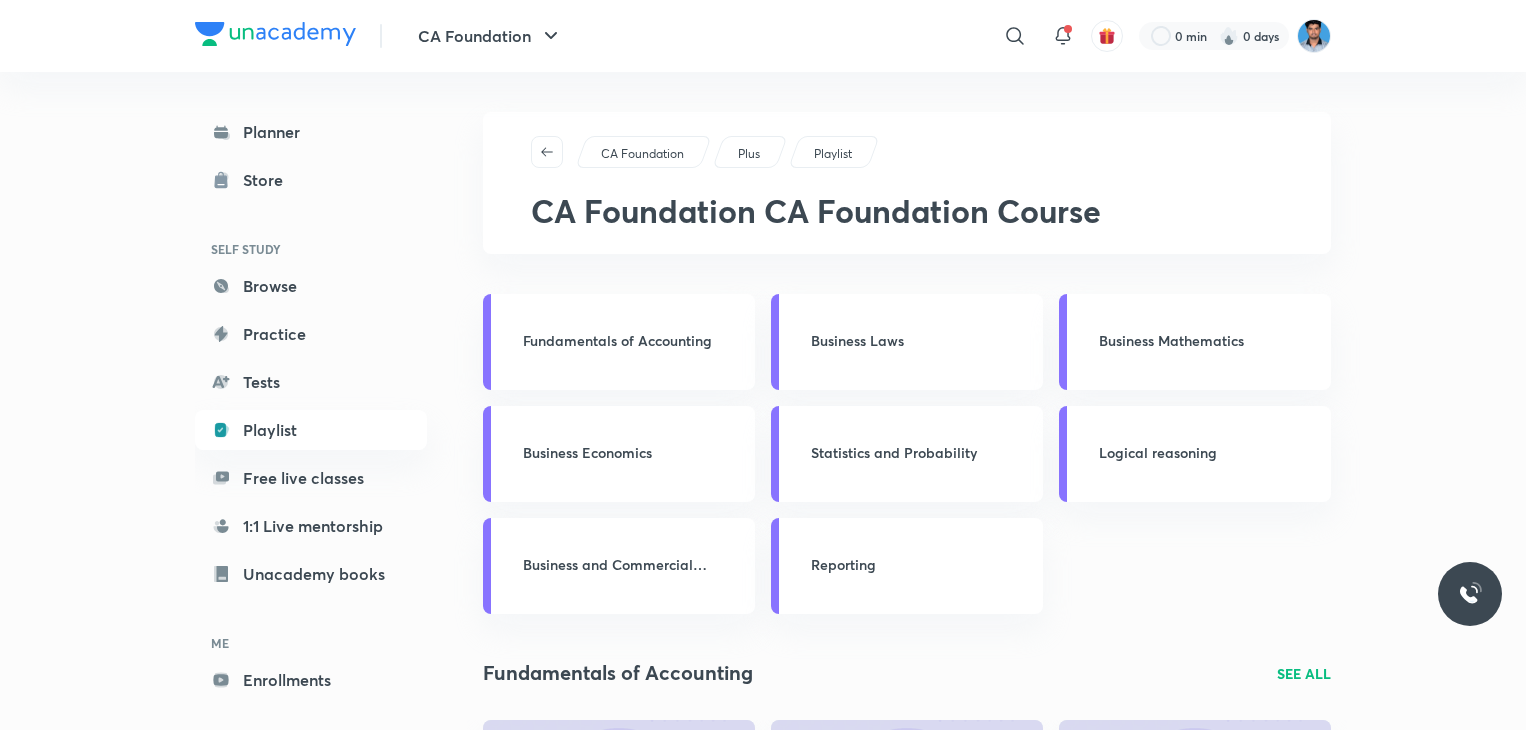 scroll, scrollTop: 0, scrollLeft: 0, axis: both 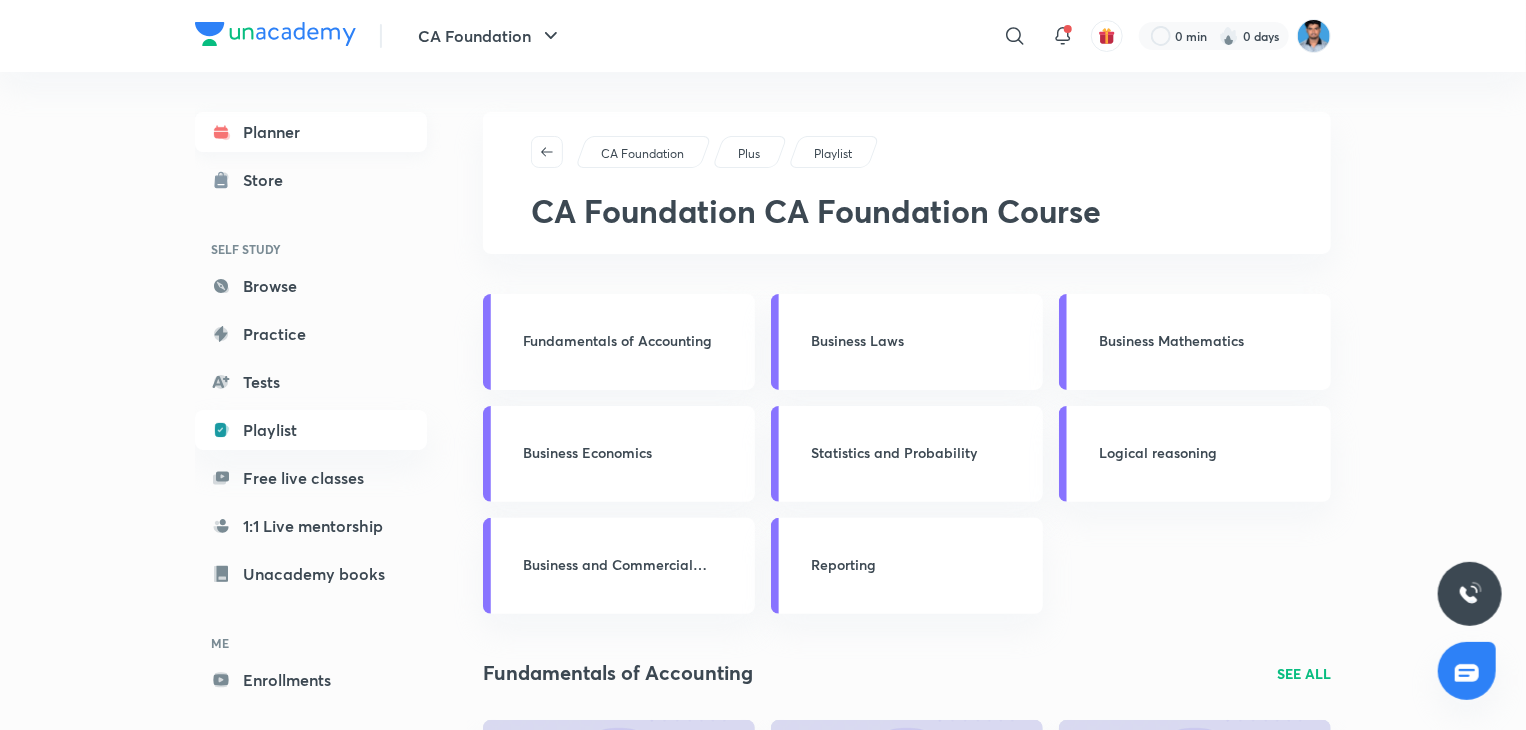 click on "Planner" at bounding box center (311, 132) 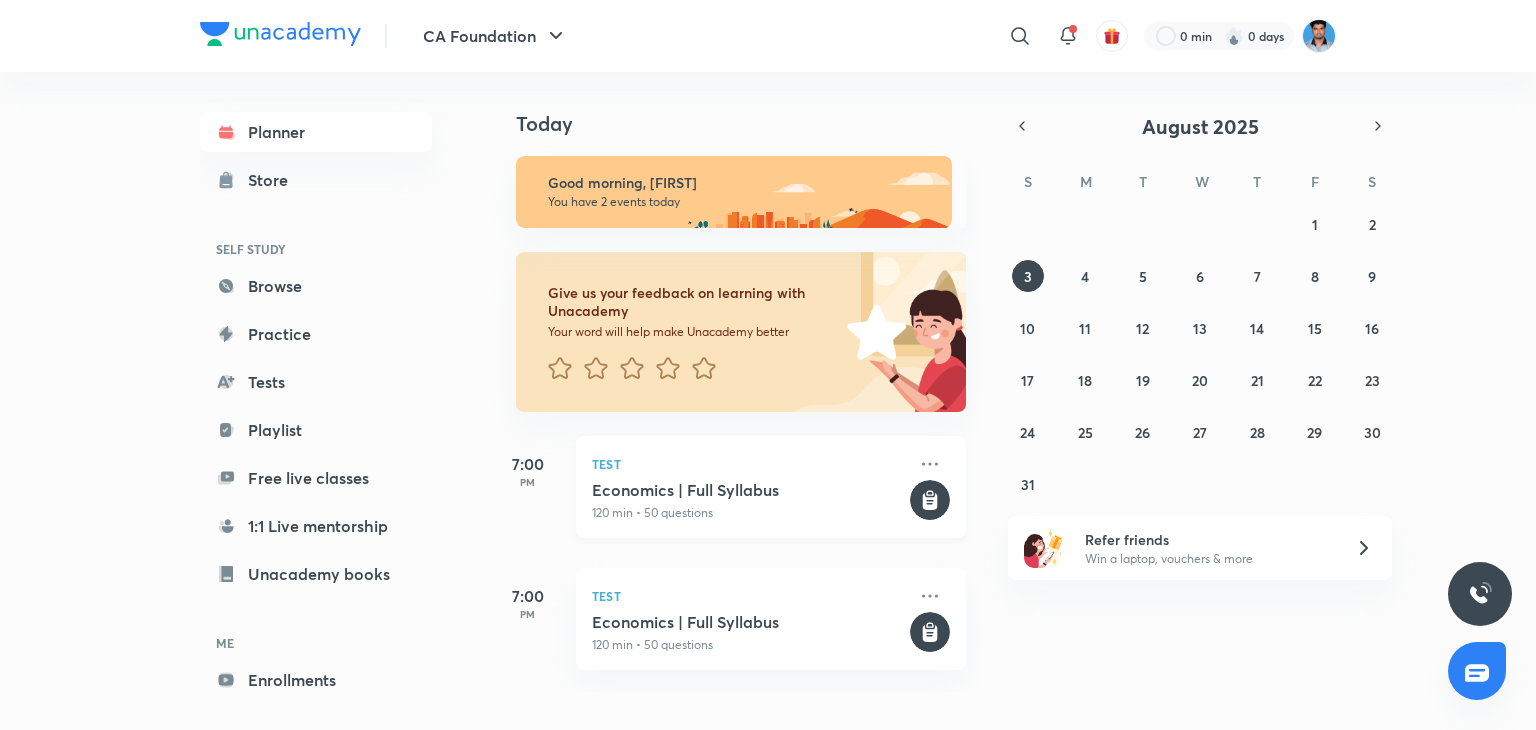 click 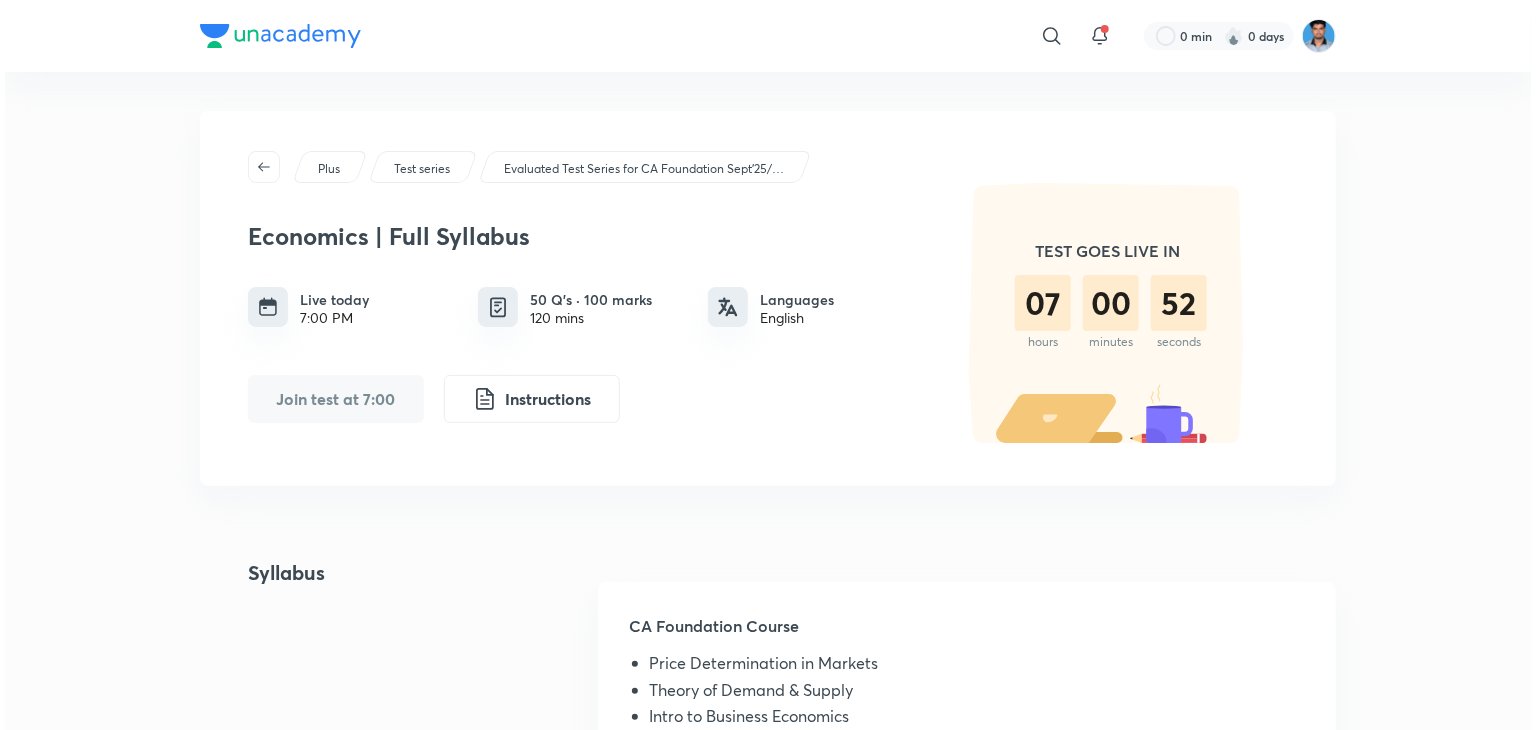 scroll, scrollTop: 0, scrollLeft: 0, axis: both 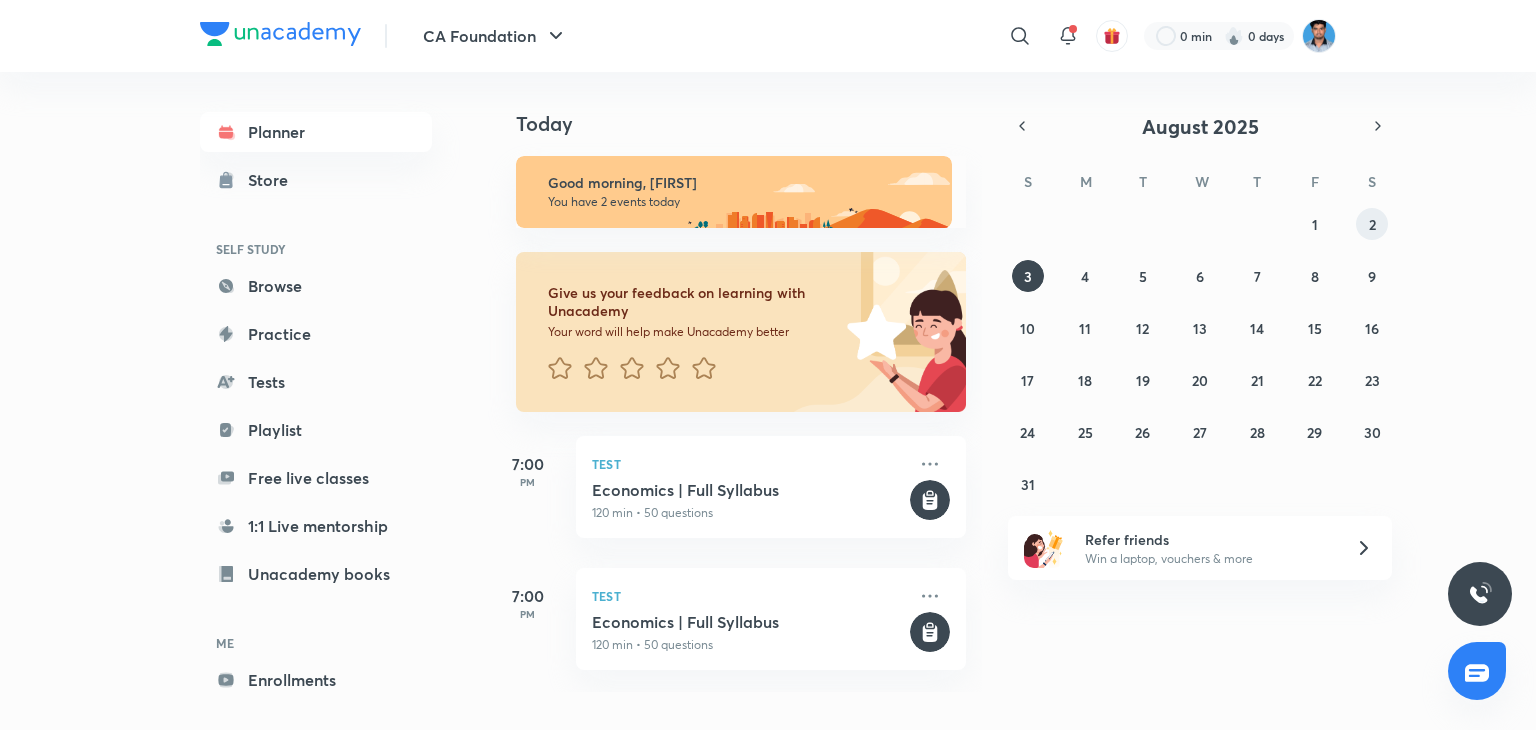 click on "2" at bounding box center [1372, 224] 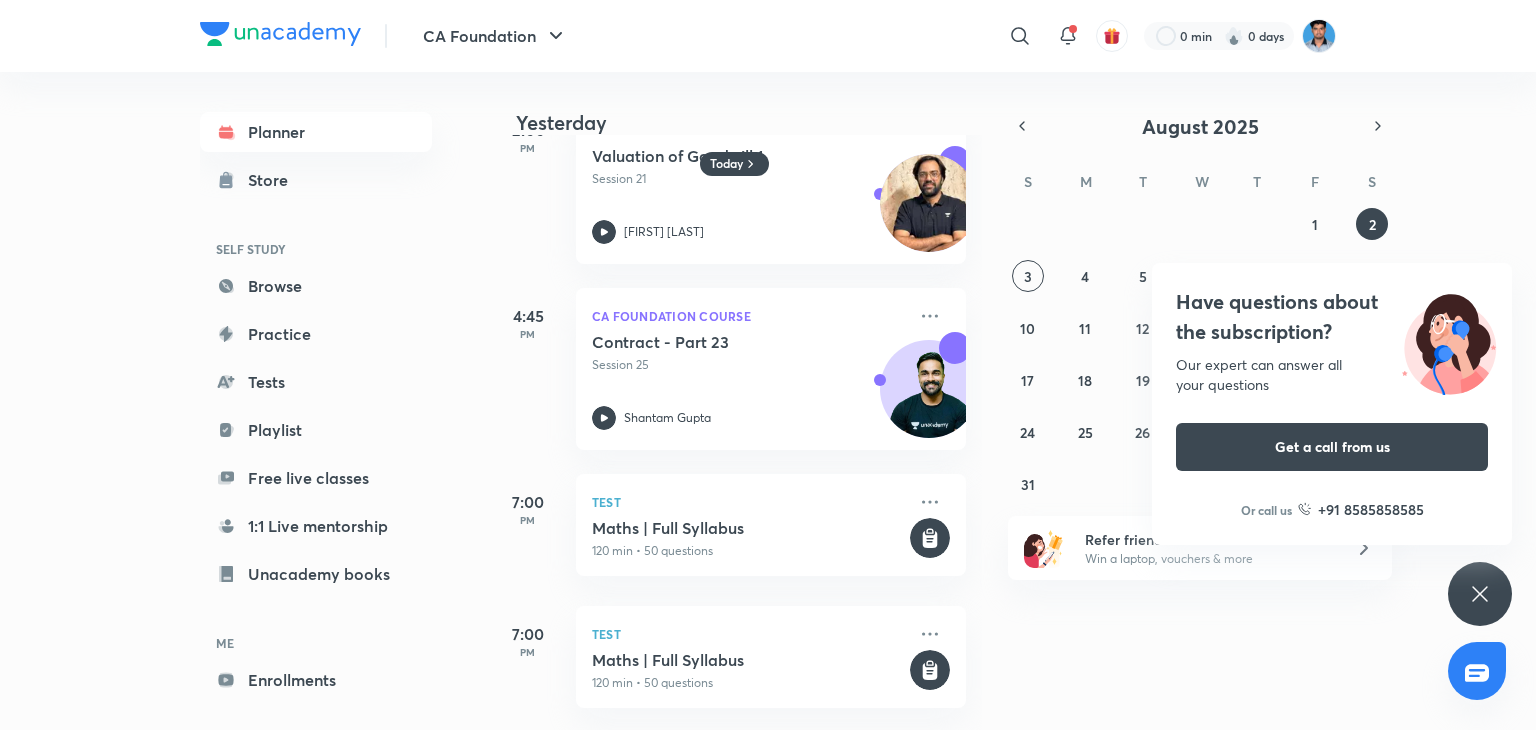 scroll, scrollTop: 633, scrollLeft: 0, axis: vertical 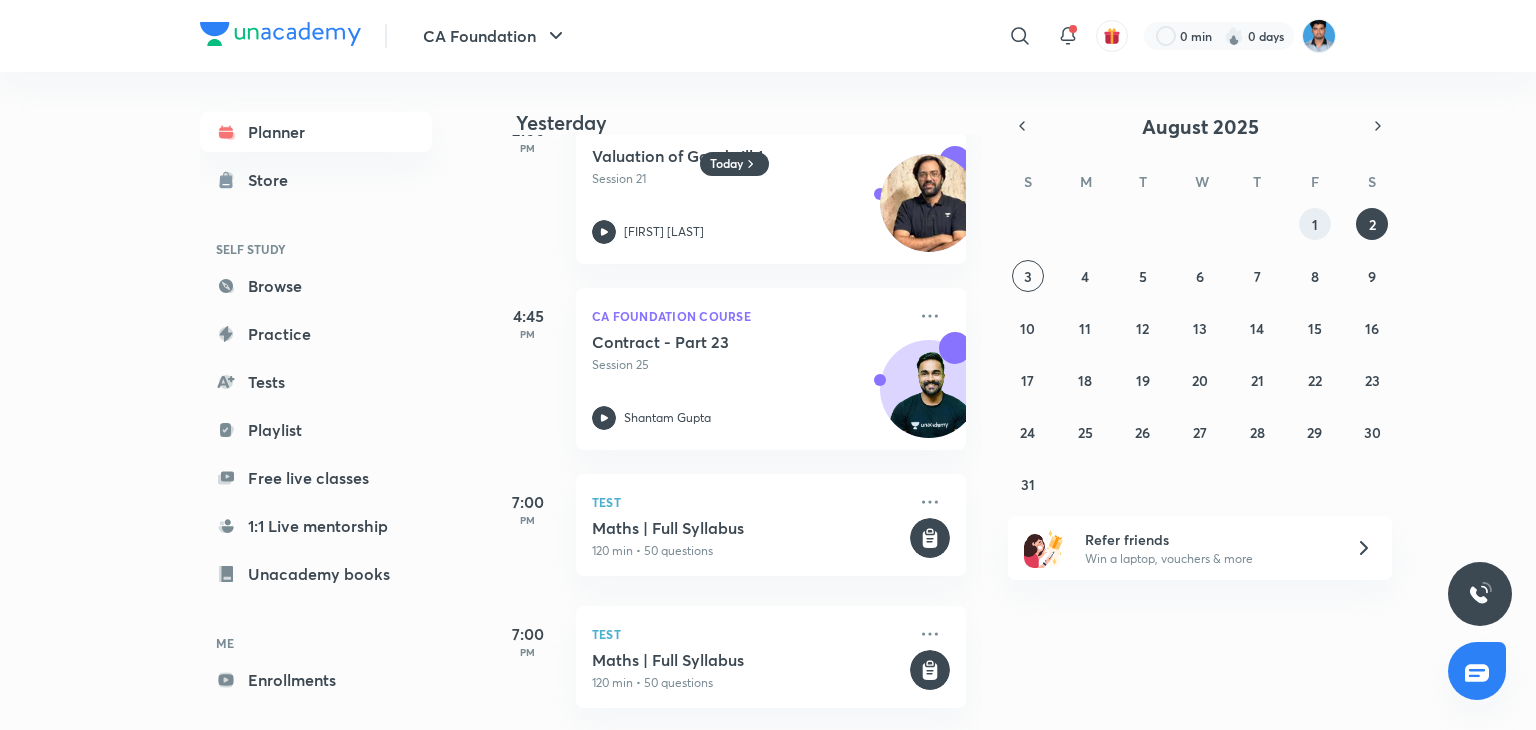 click on "1" at bounding box center [1315, 224] 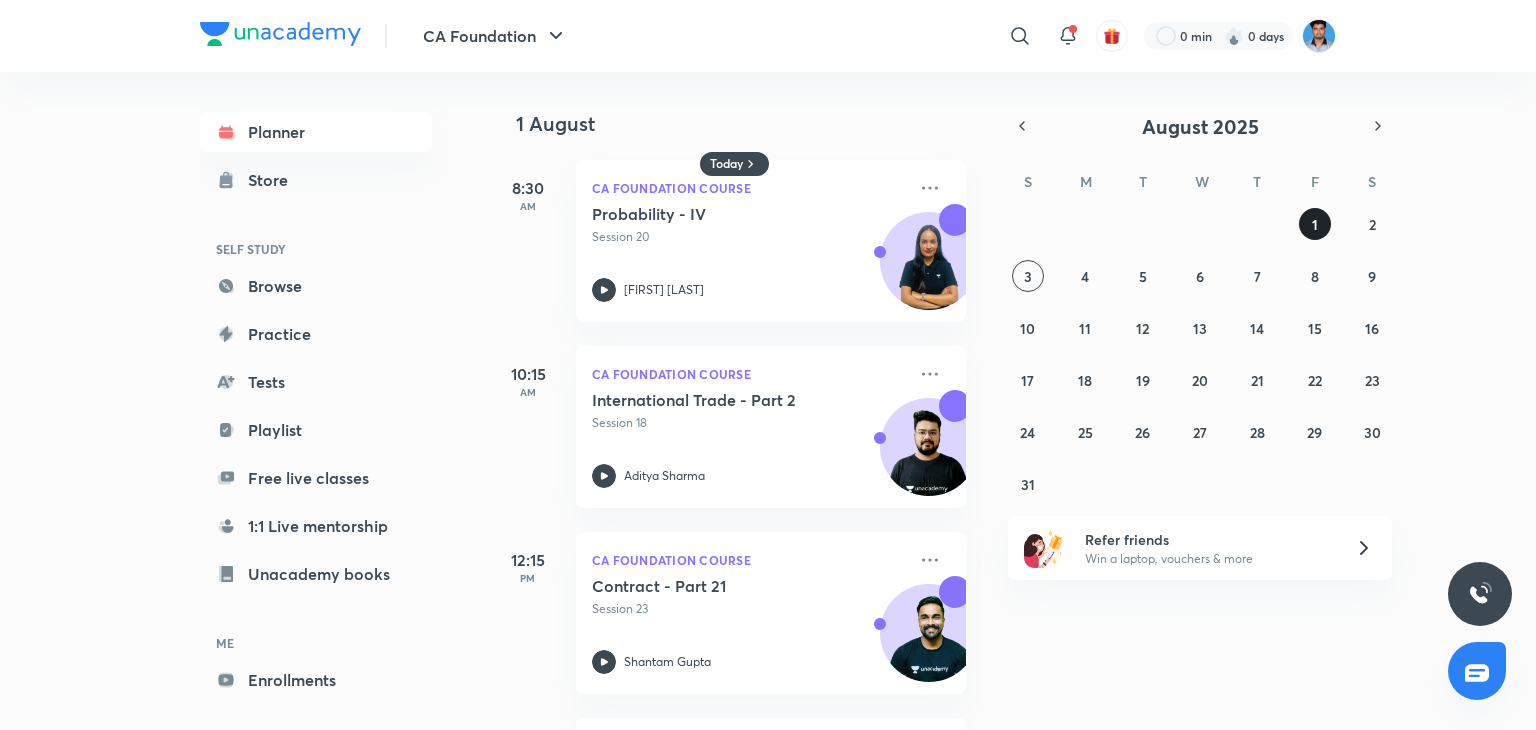 click on "1" at bounding box center (1315, 224) 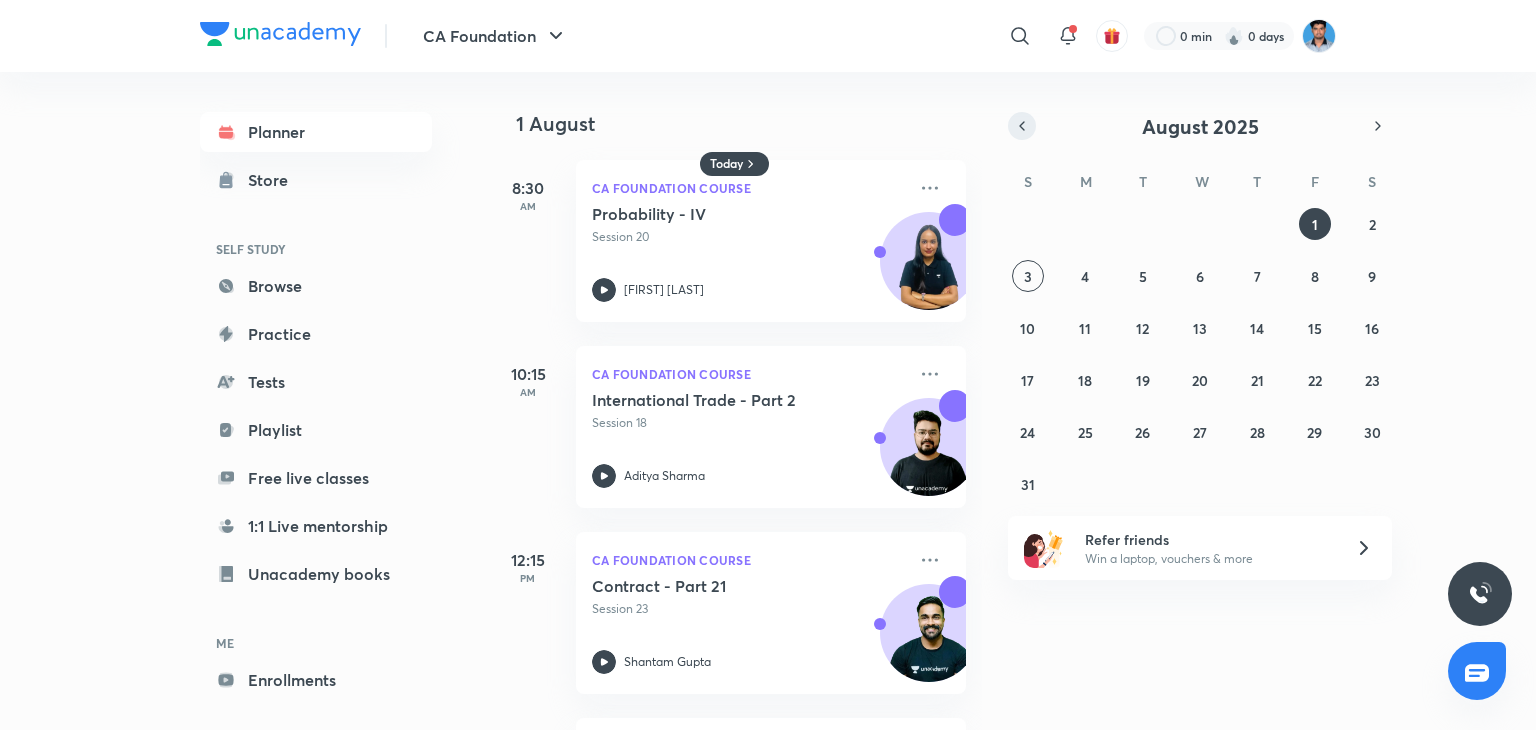 click 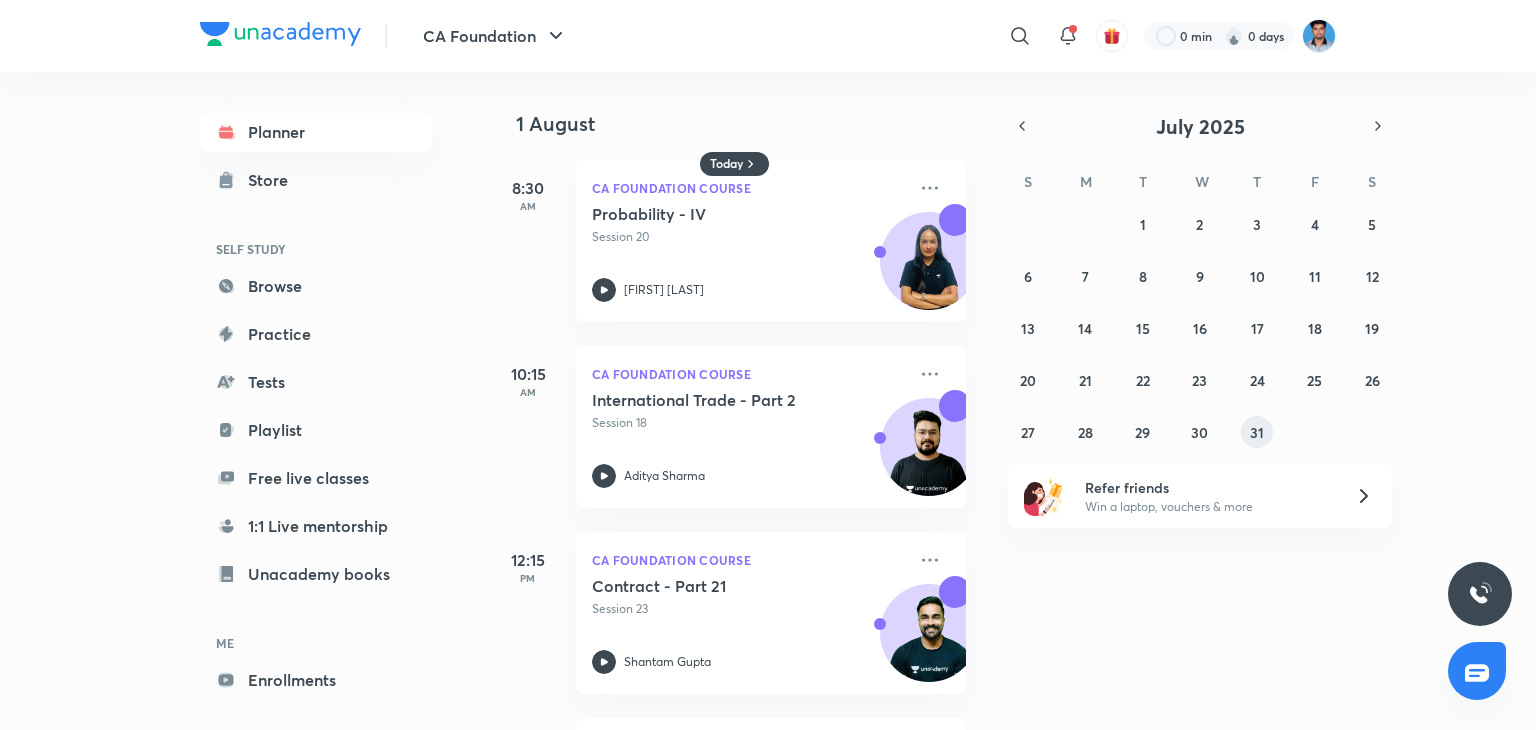 click on "31" at bounding box center [1257, 432] 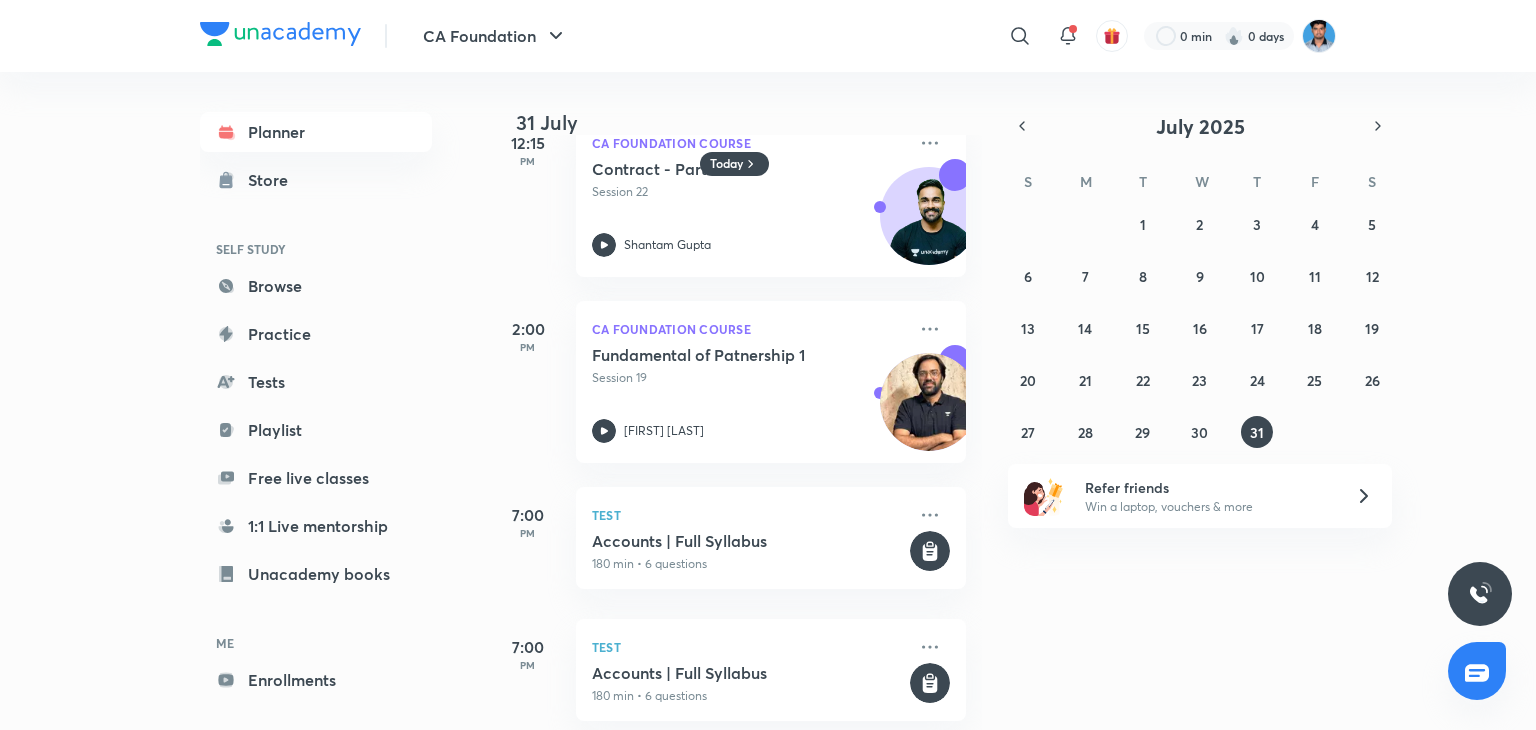 scroll, scrollTop: 440, scrollLeft: 0, axis: vertical 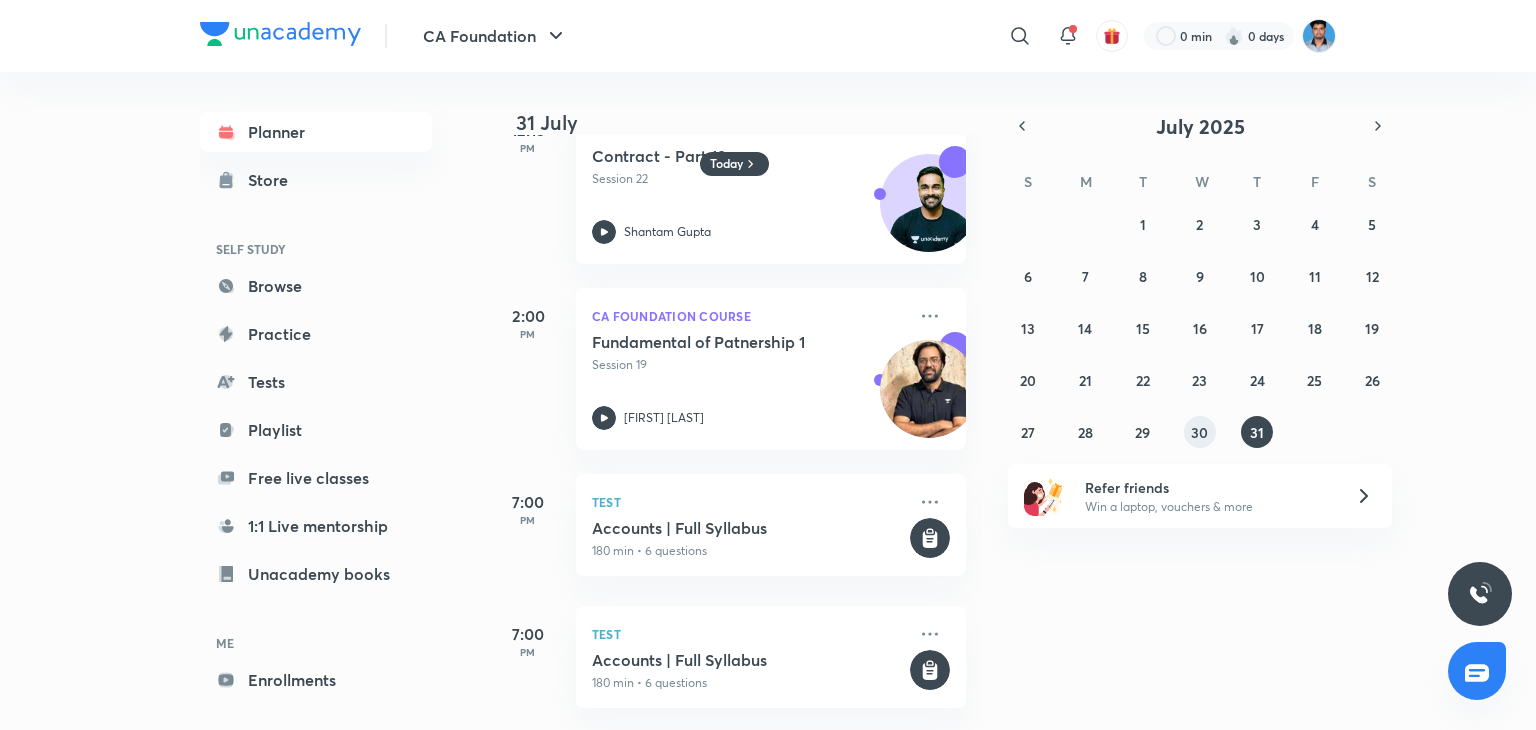 click on "30" at bounding box center (1199, 432) 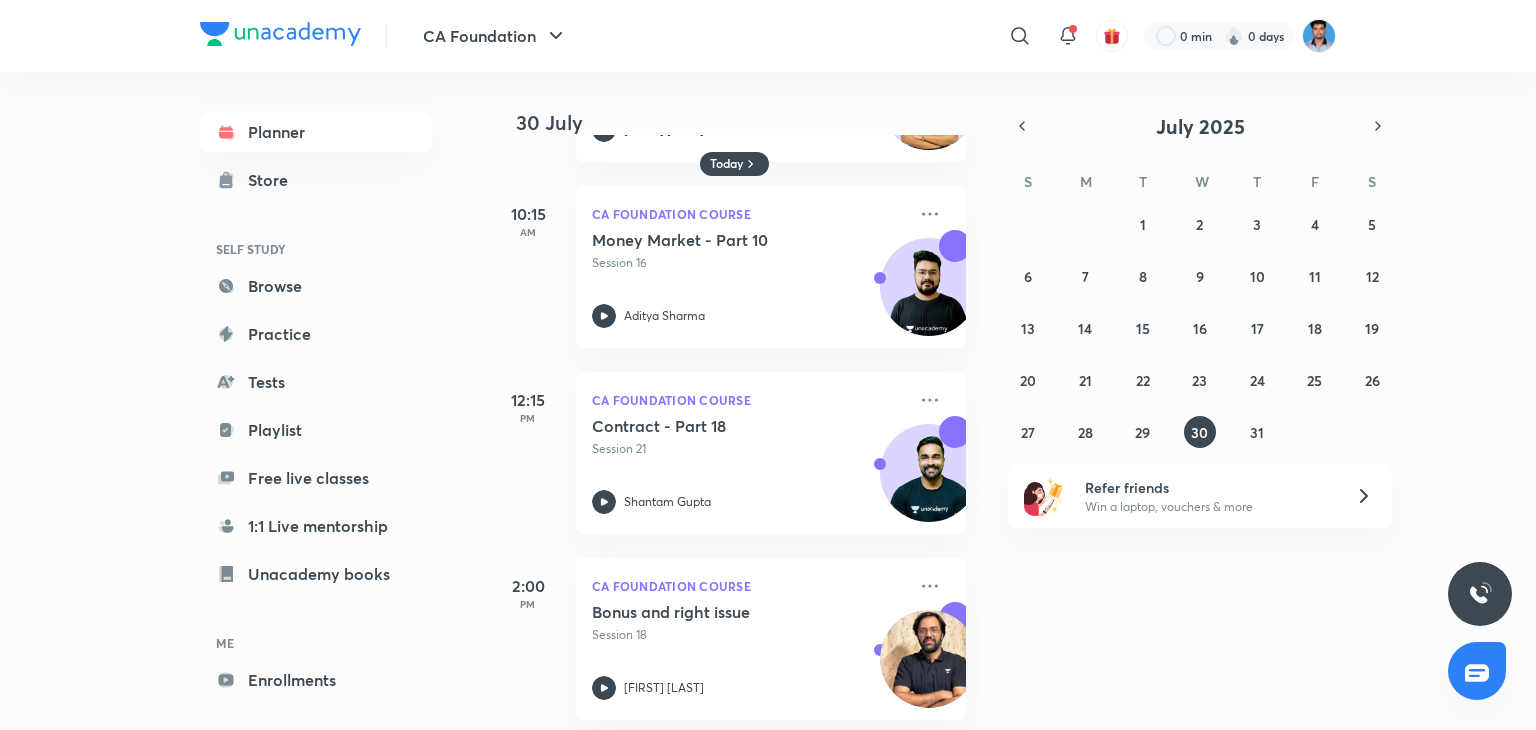scroll, scrollTop: 183, scrollLeft: 0, axis: vertical 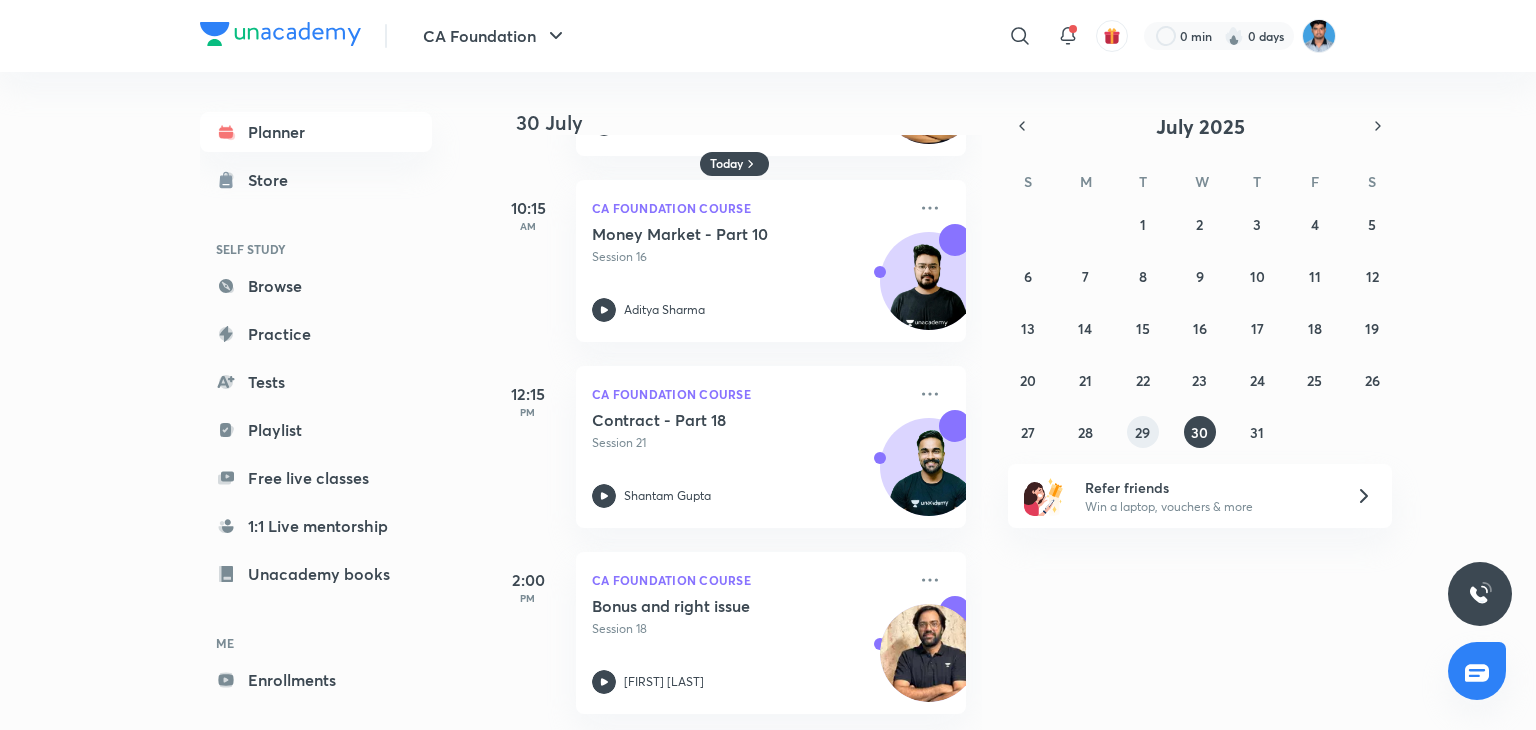 click on "29" at bounding box center (1142, 432) 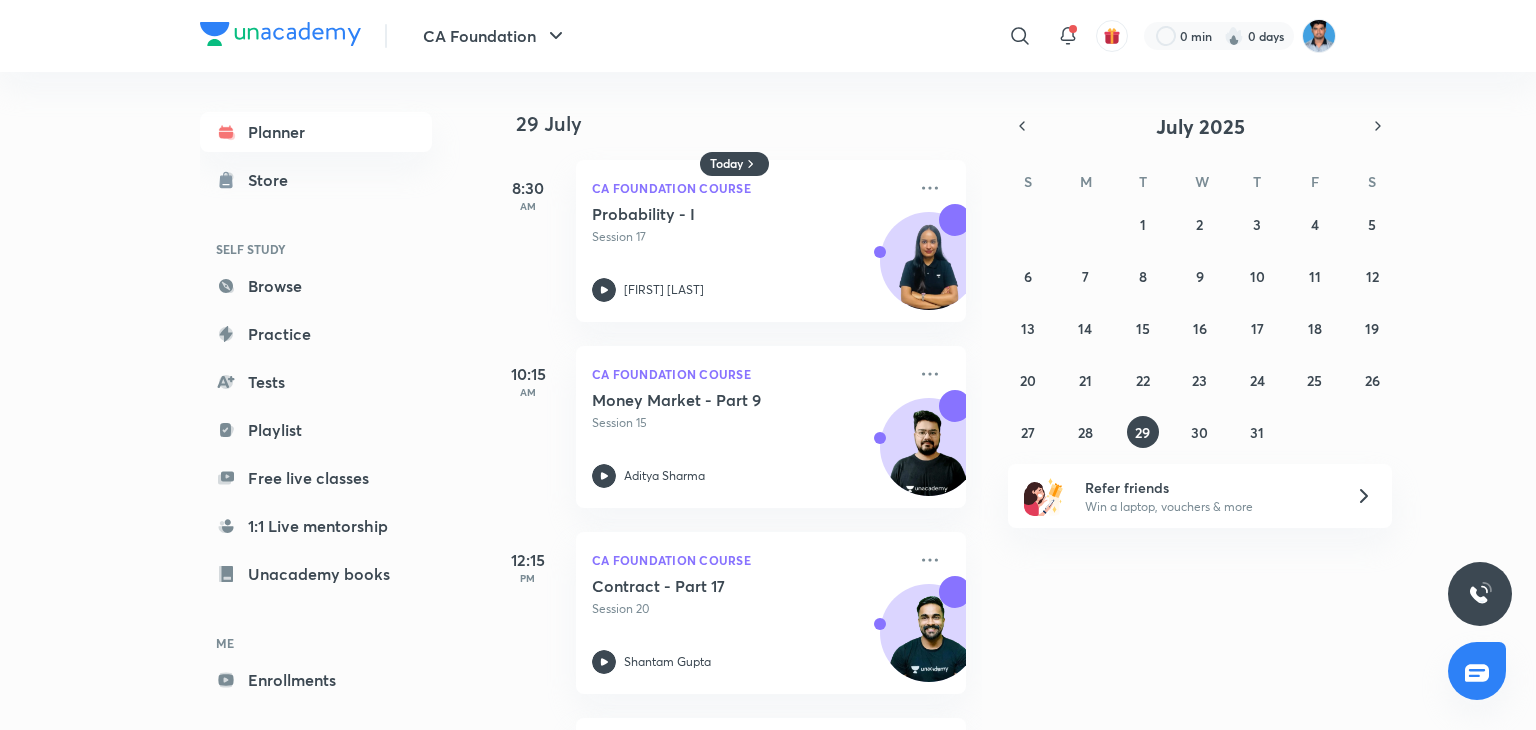 click on "29 July 8:30 AM CA Foundation Course Probability - I Session 17 Shivani Sharma 10:15 AM CA Foundation Course Money Market - Part 9 Session 15 Aditya Sharma 12:15 PM CA Foundation Course Contract - Part 17 Session 20 Shantam Gupta 2:00 PM CA Foundation Course Redemption of Preference sharesL2 Session 17 Rakesh Kalra" at bounding box center [735, 401] 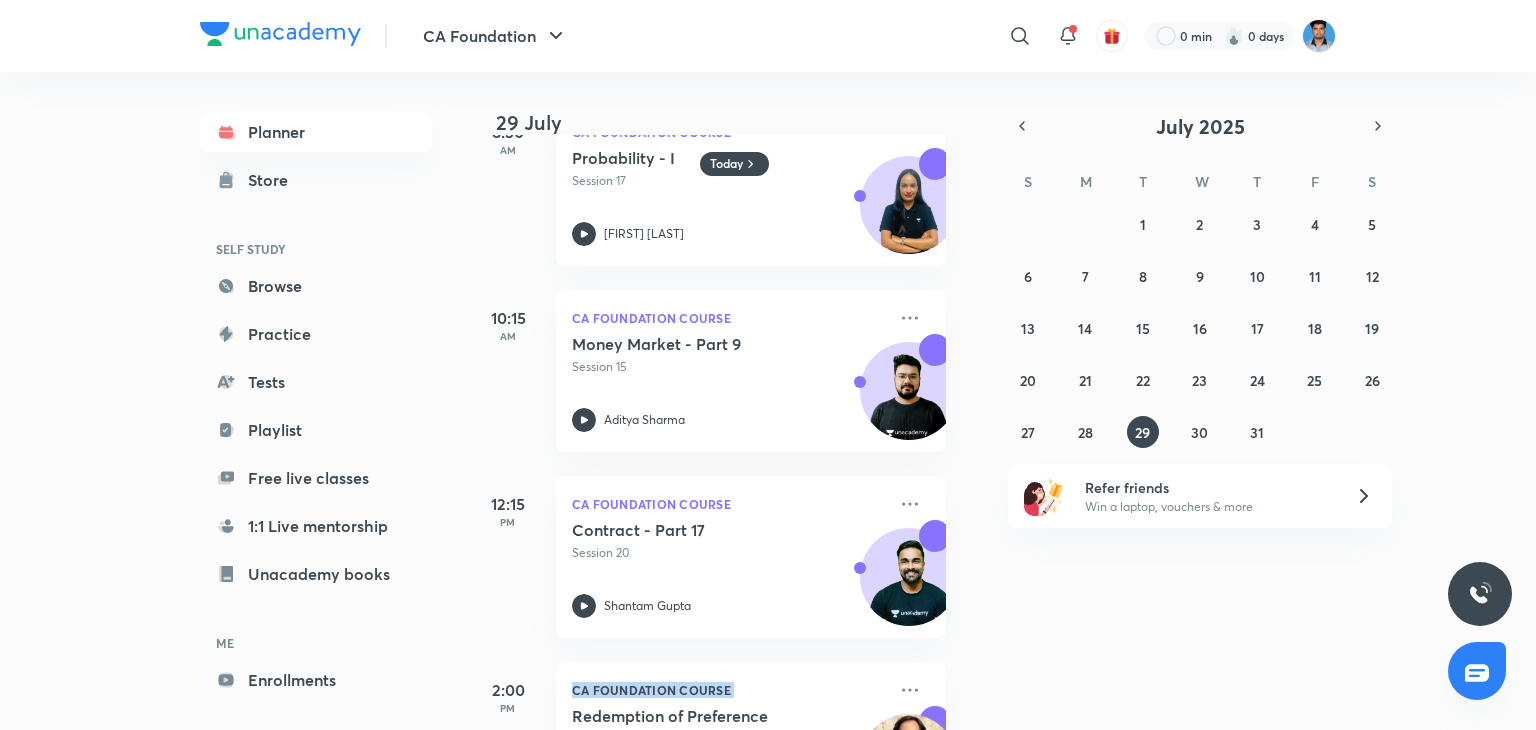 drag, startPoint x: 964, startPoint y: 704, endPoint x: 981, endPoint y: 706, distance: 17.117243 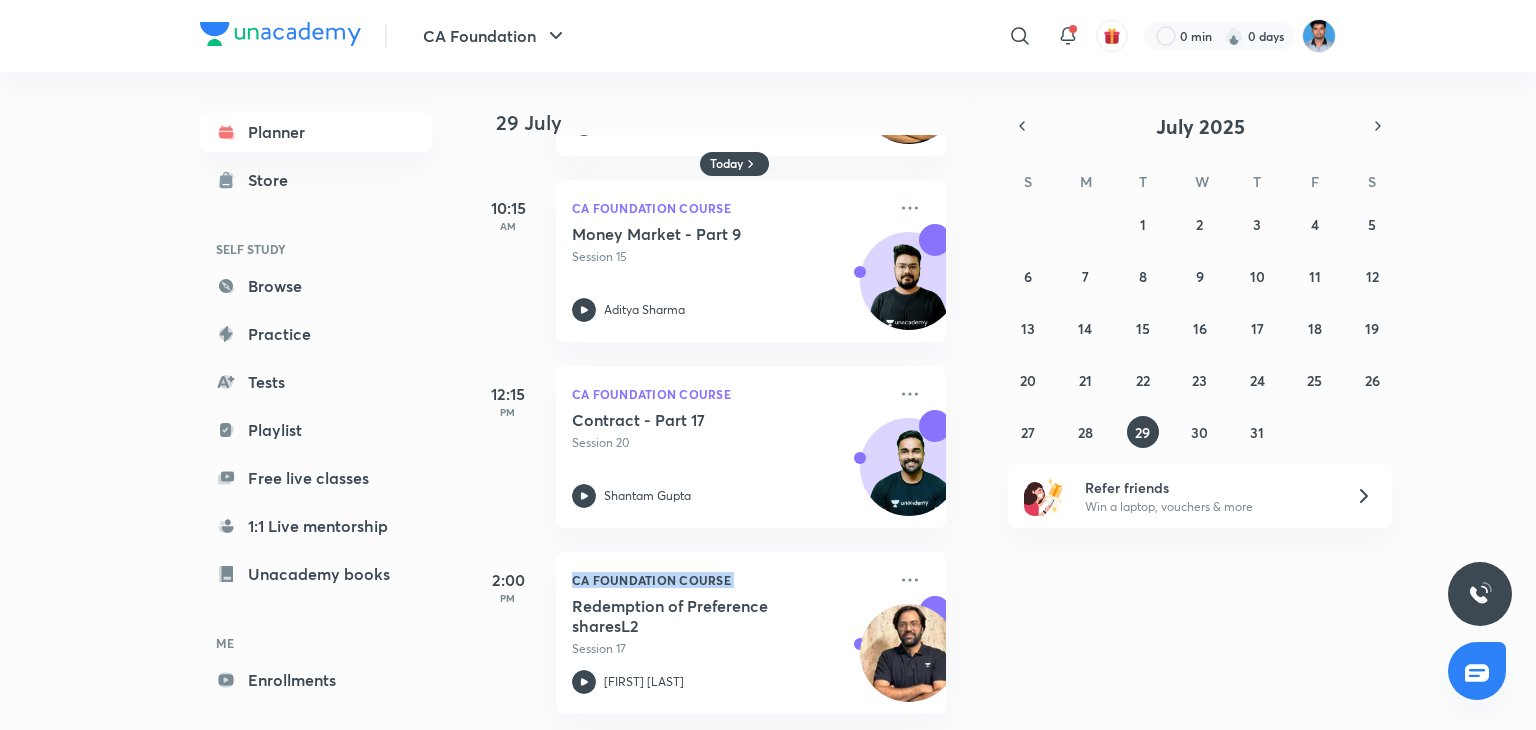scroll, scrollTop: 183, scrollLeft: 20, axis: both 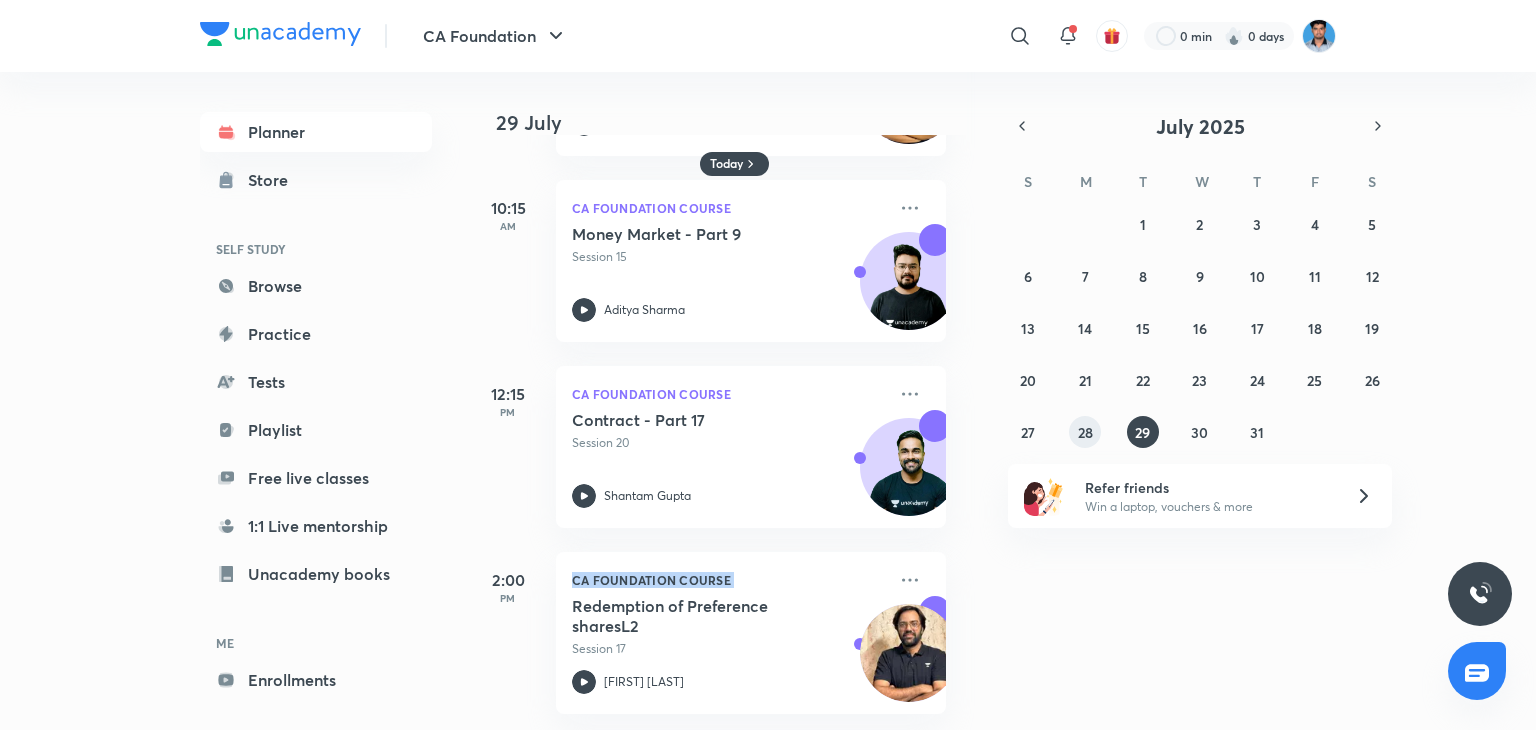 click on "28" at bounding box center [1085, 432] 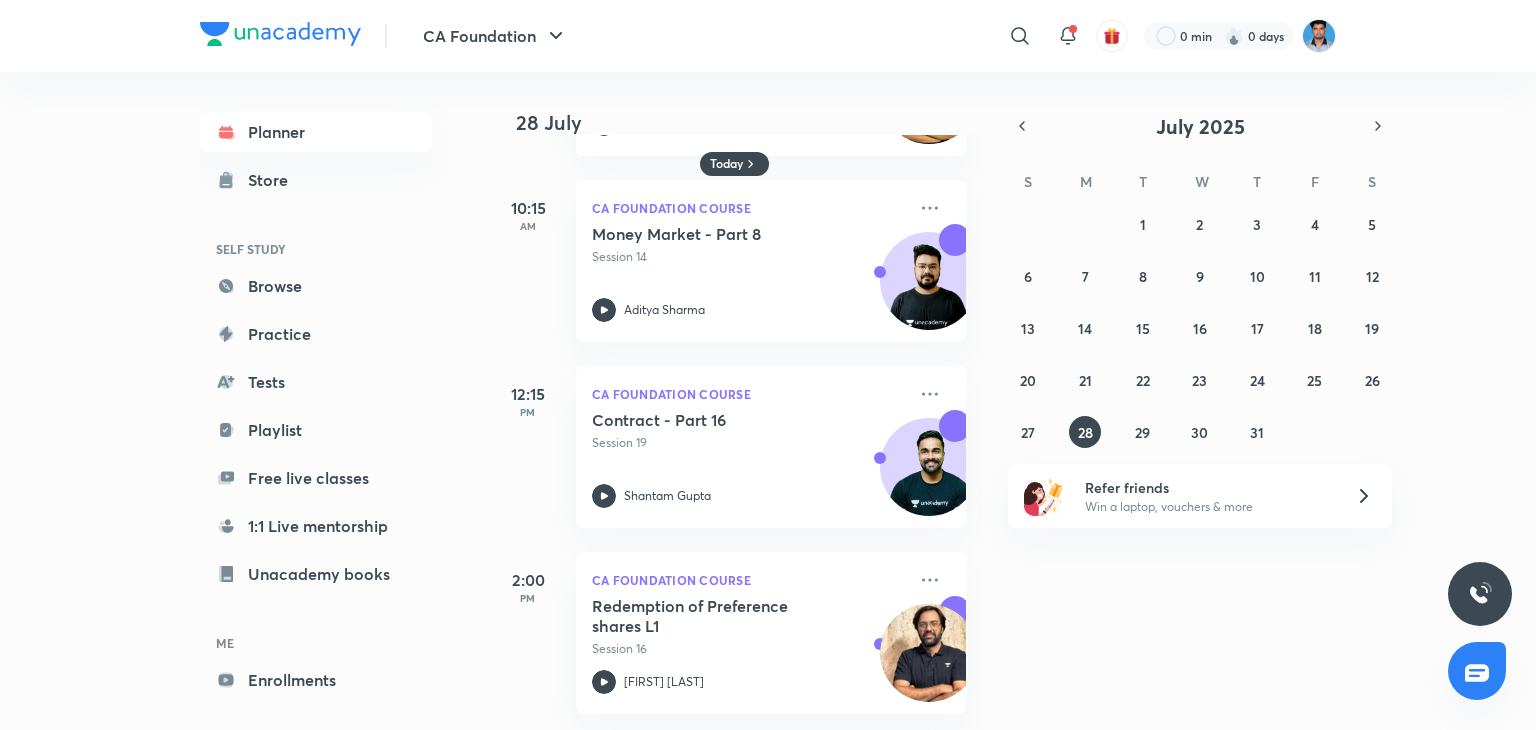 scroll, scrollTop: 183, scrollLeft: 0, axis: vertical 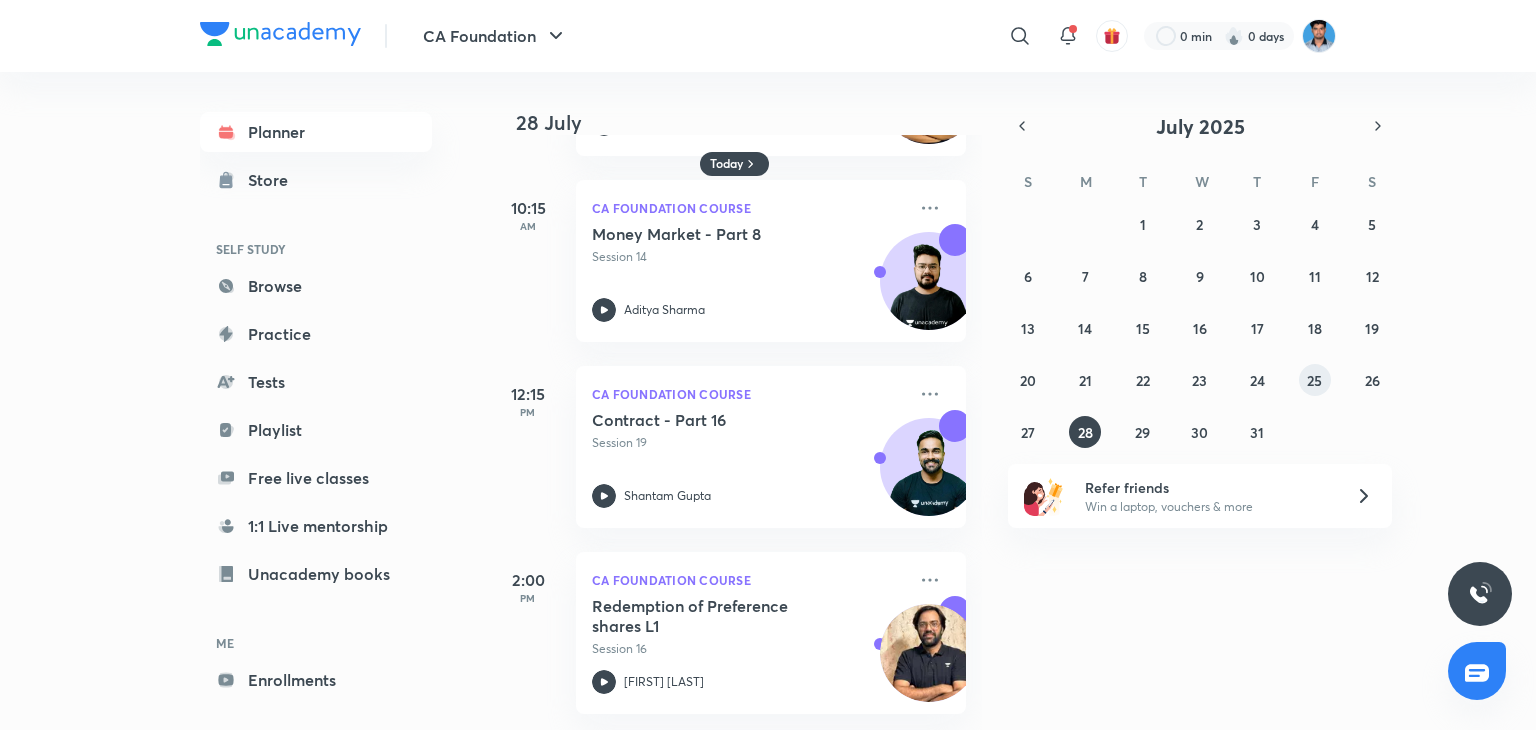 click on "25" at bounding box center [1314, 380] 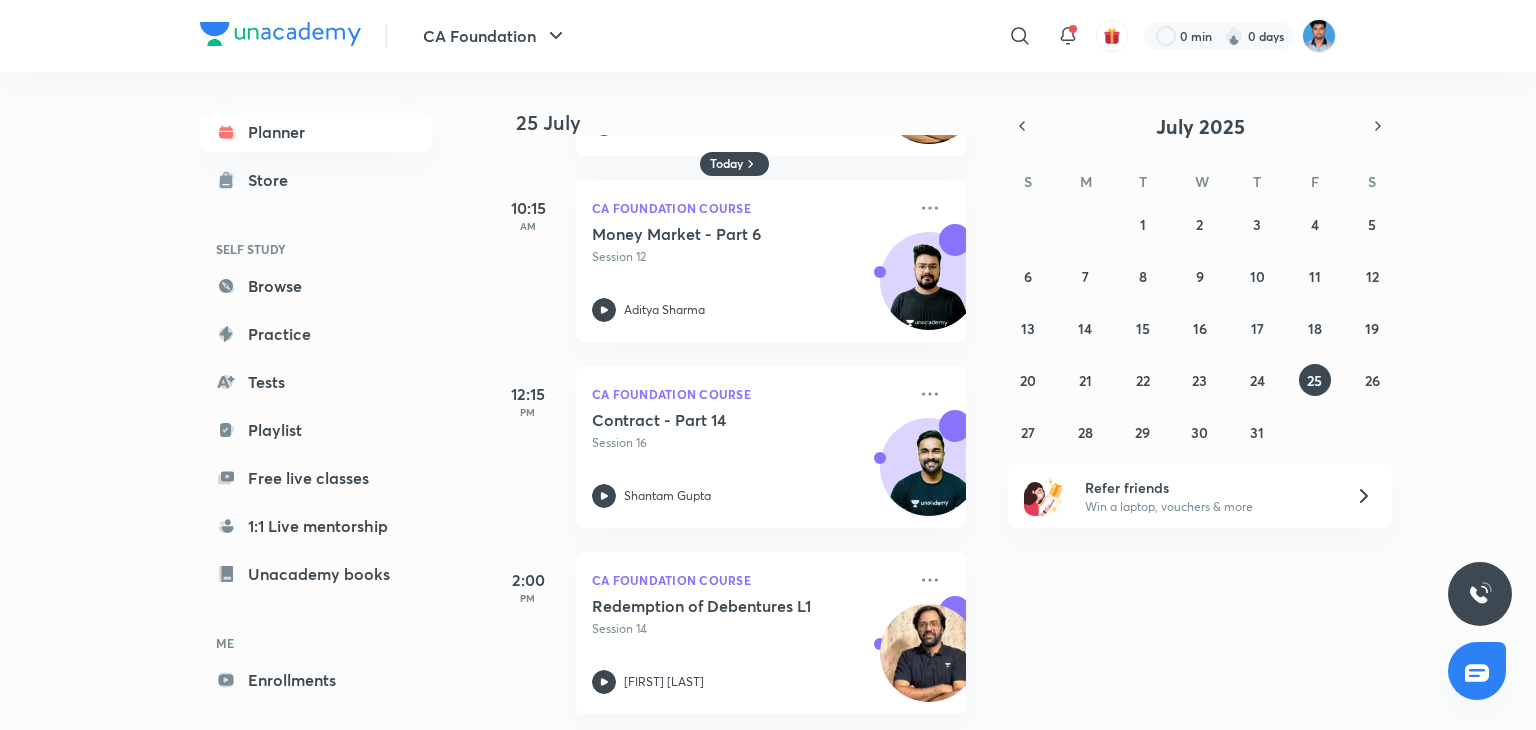 scroll, scrollTop: 183, scrollLeft: 0, axis: vertical 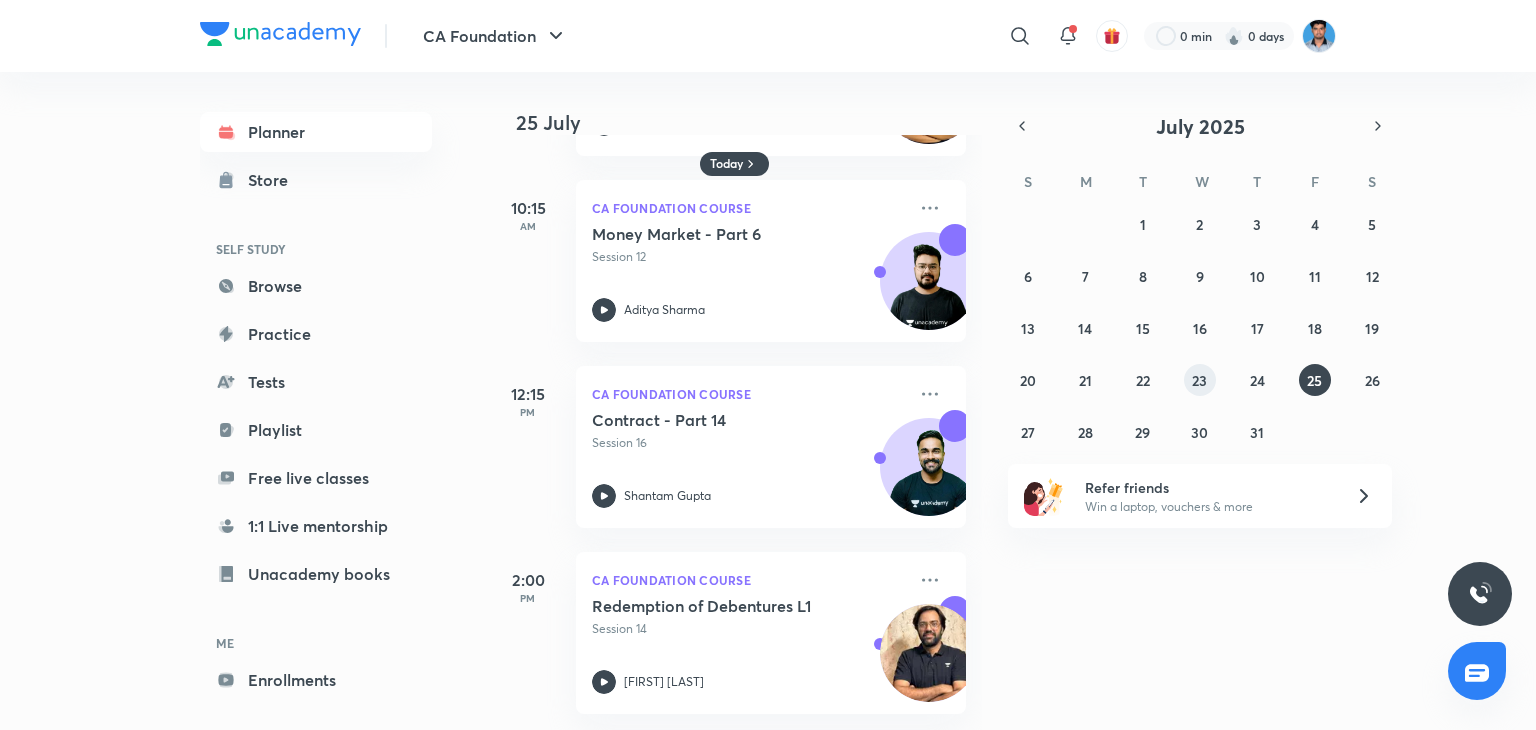 click on "29 30 1 2 3 4 5 6 7 8 9 10 11 12 13 14 15 16 17 18 19 20 21 22 23 24 25 26 27 28 29 30 31 1 2" at bounding box center [1200, 328] 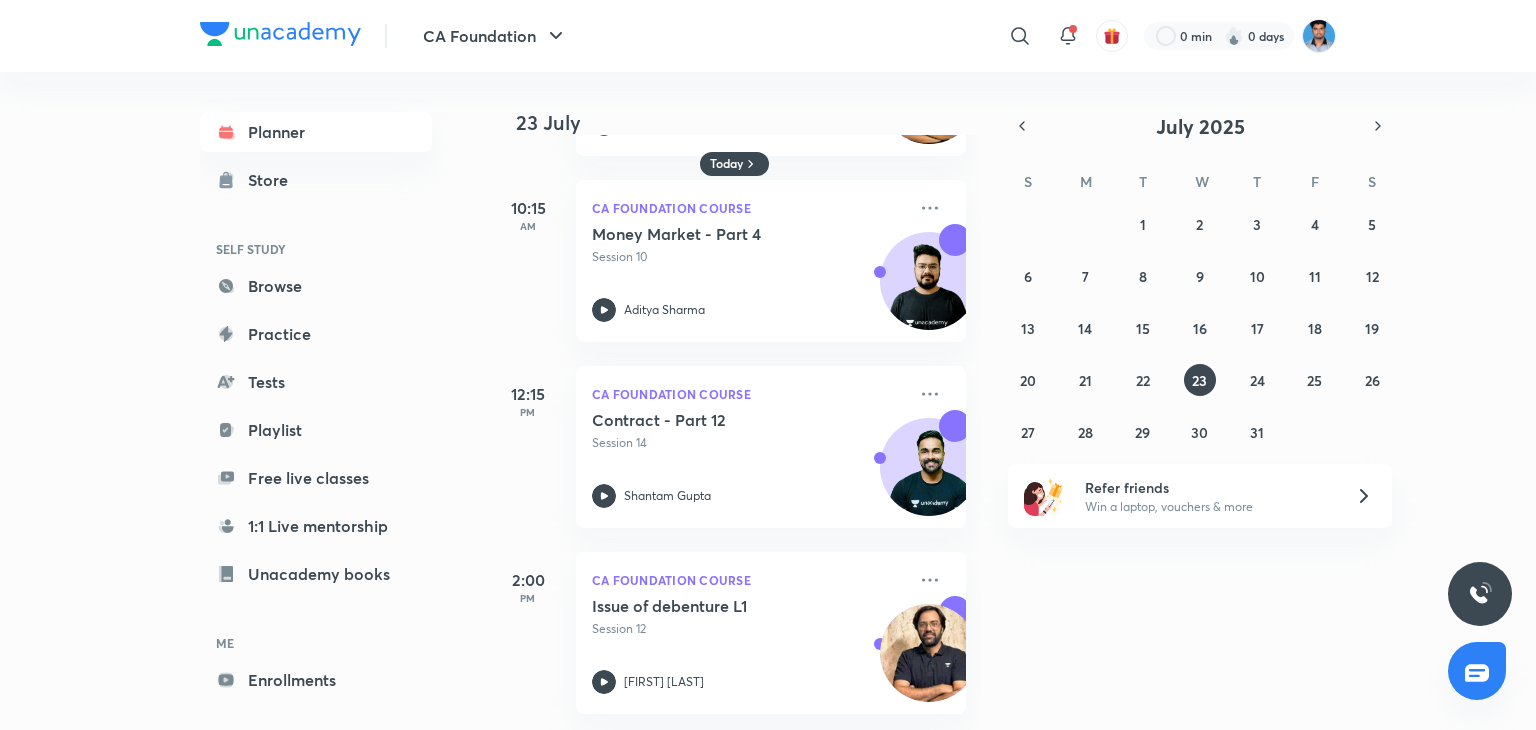 scroll, scrollTop: 183, scrollLeft: 0, axis: vertical 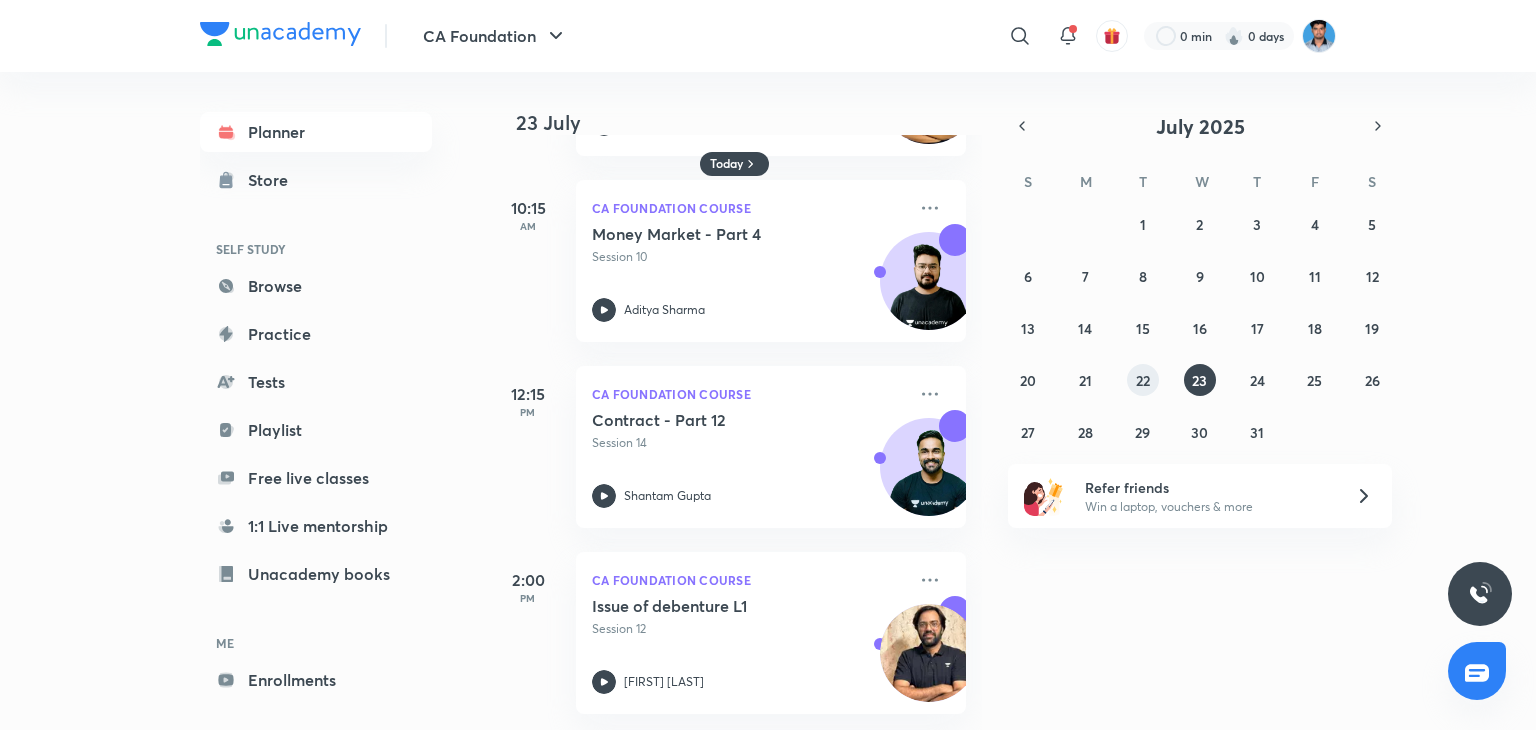 click on "22" at bounding box center [1143, 380] 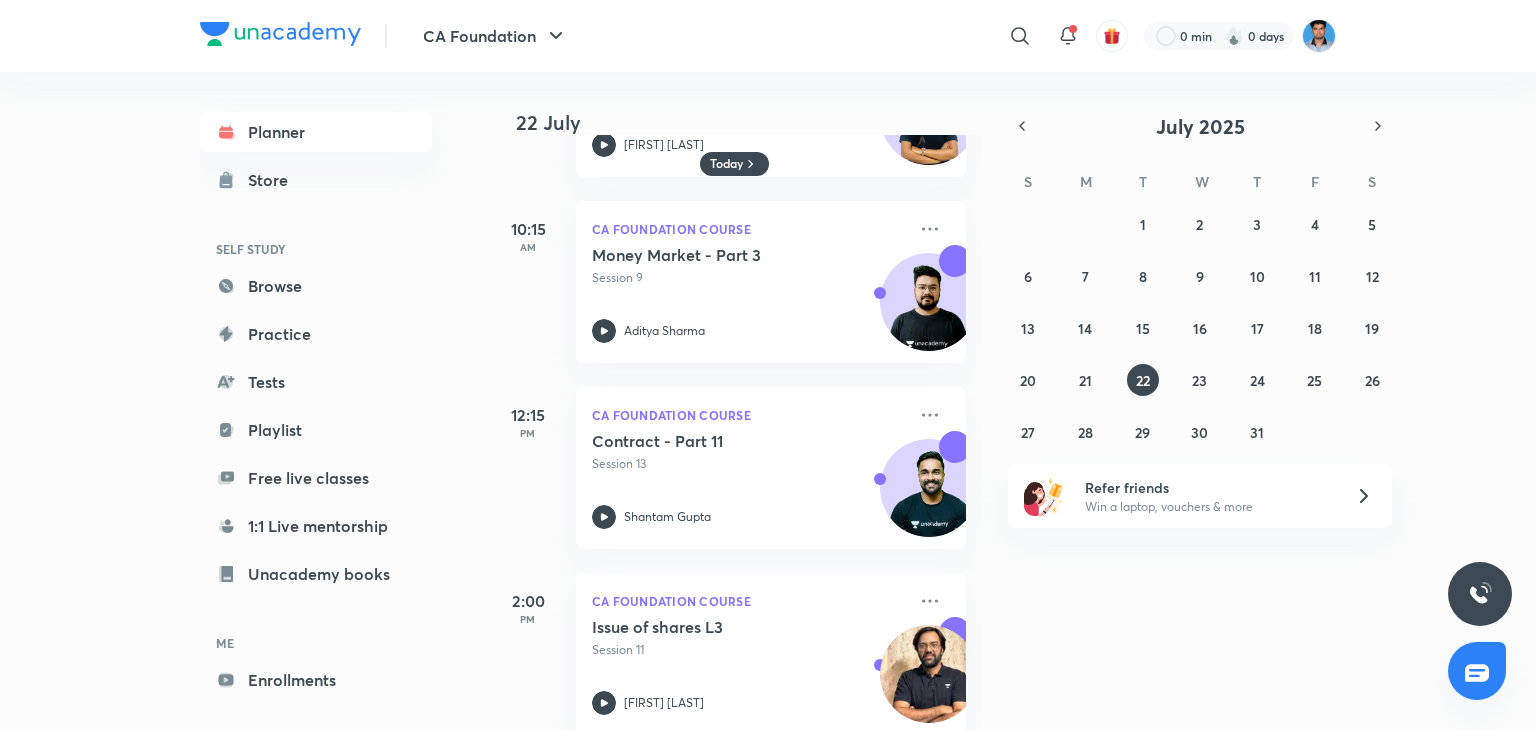 scroll, scrollTop: 183, scrollLeft: 0, axis: vertical 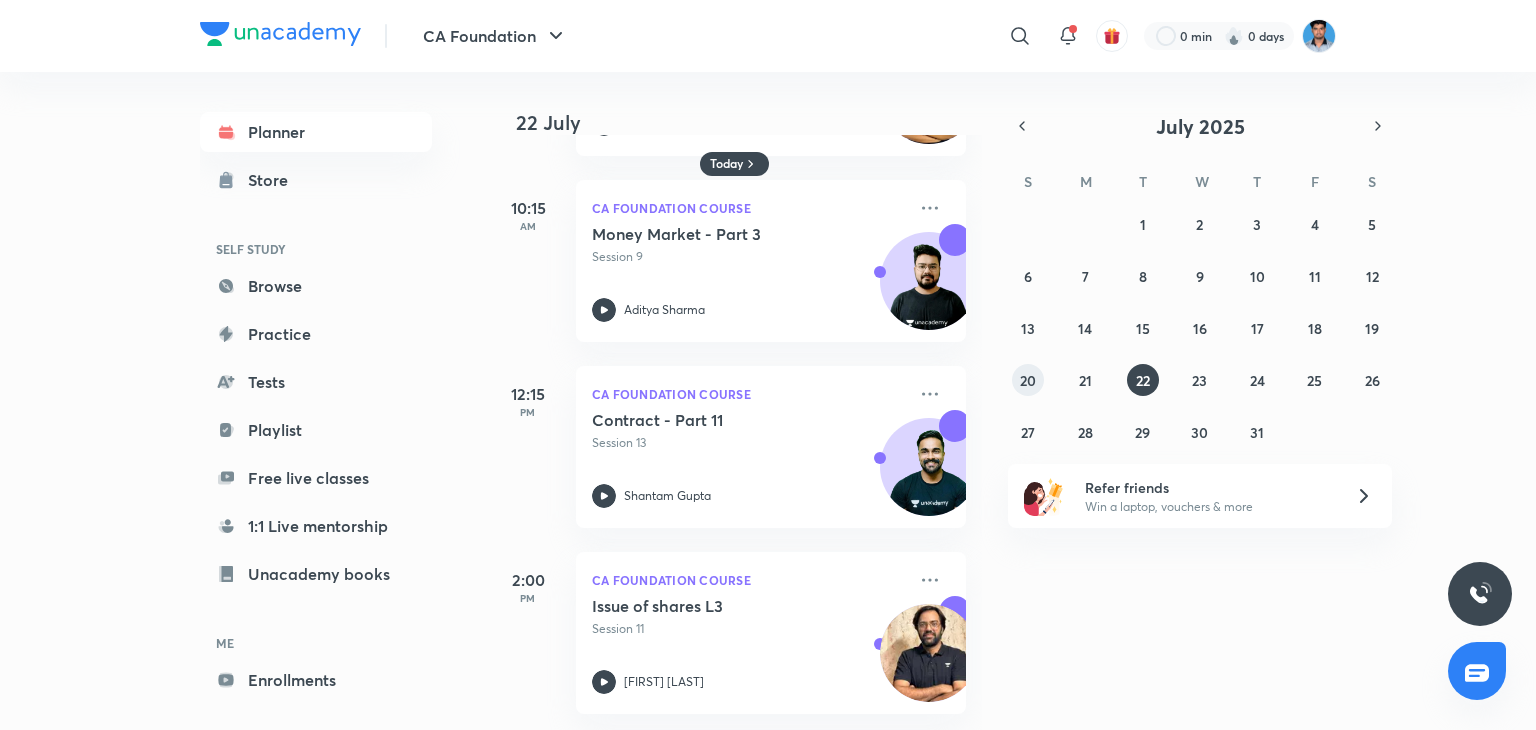 click on "20" at bounding box center [1028, 380] 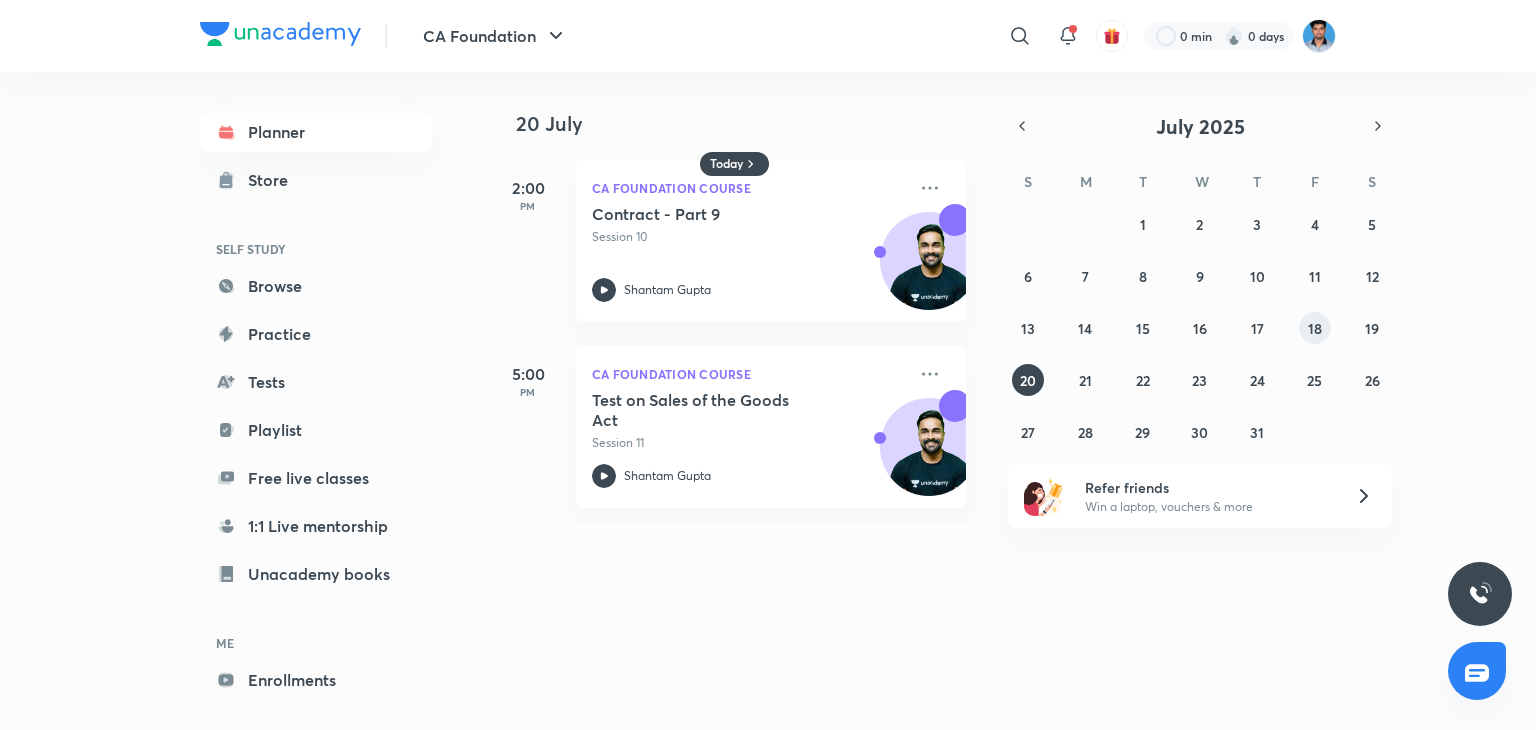 click on "18" at bounding box center (1315, 328) 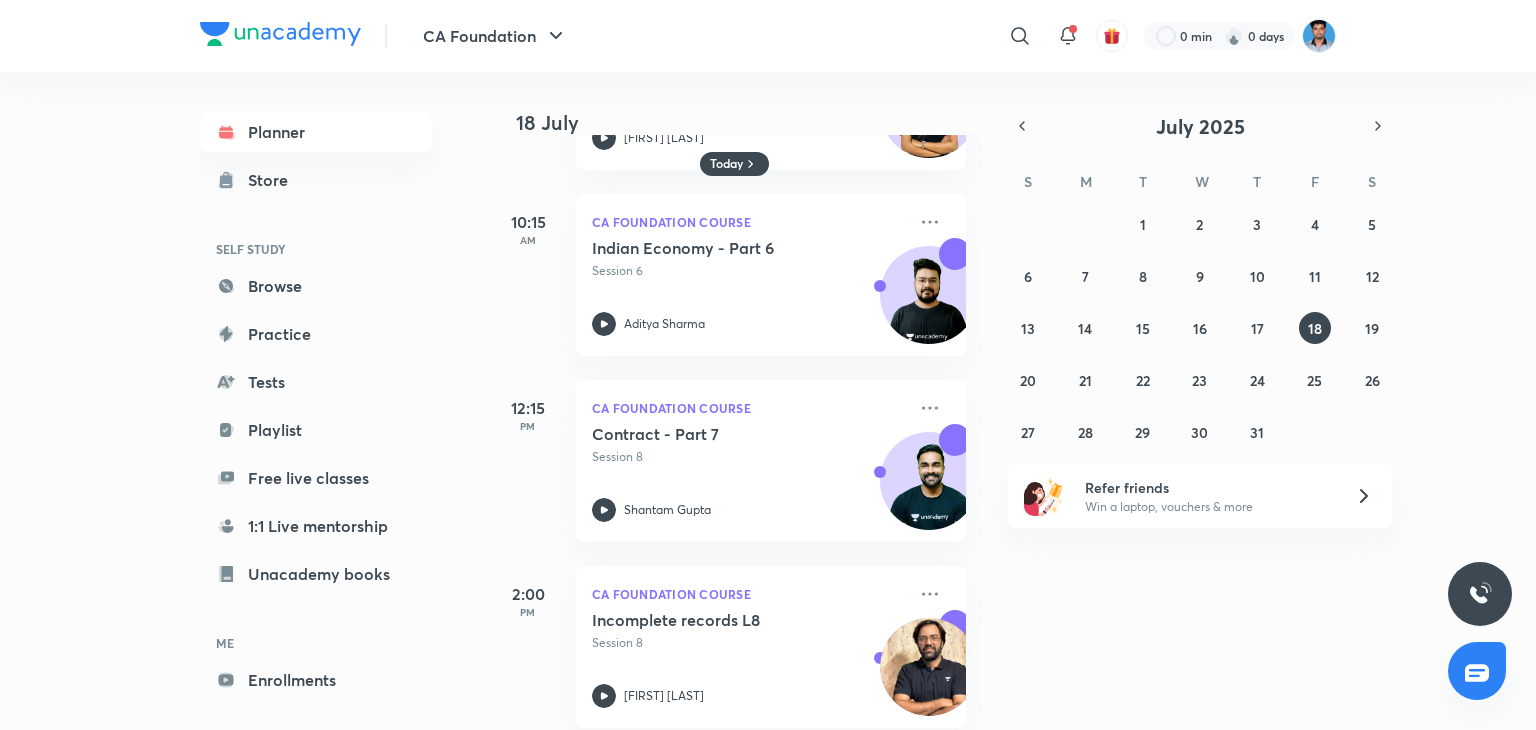 scroll, scrollTop: 183, scrollLeft: 0, axis: vertical 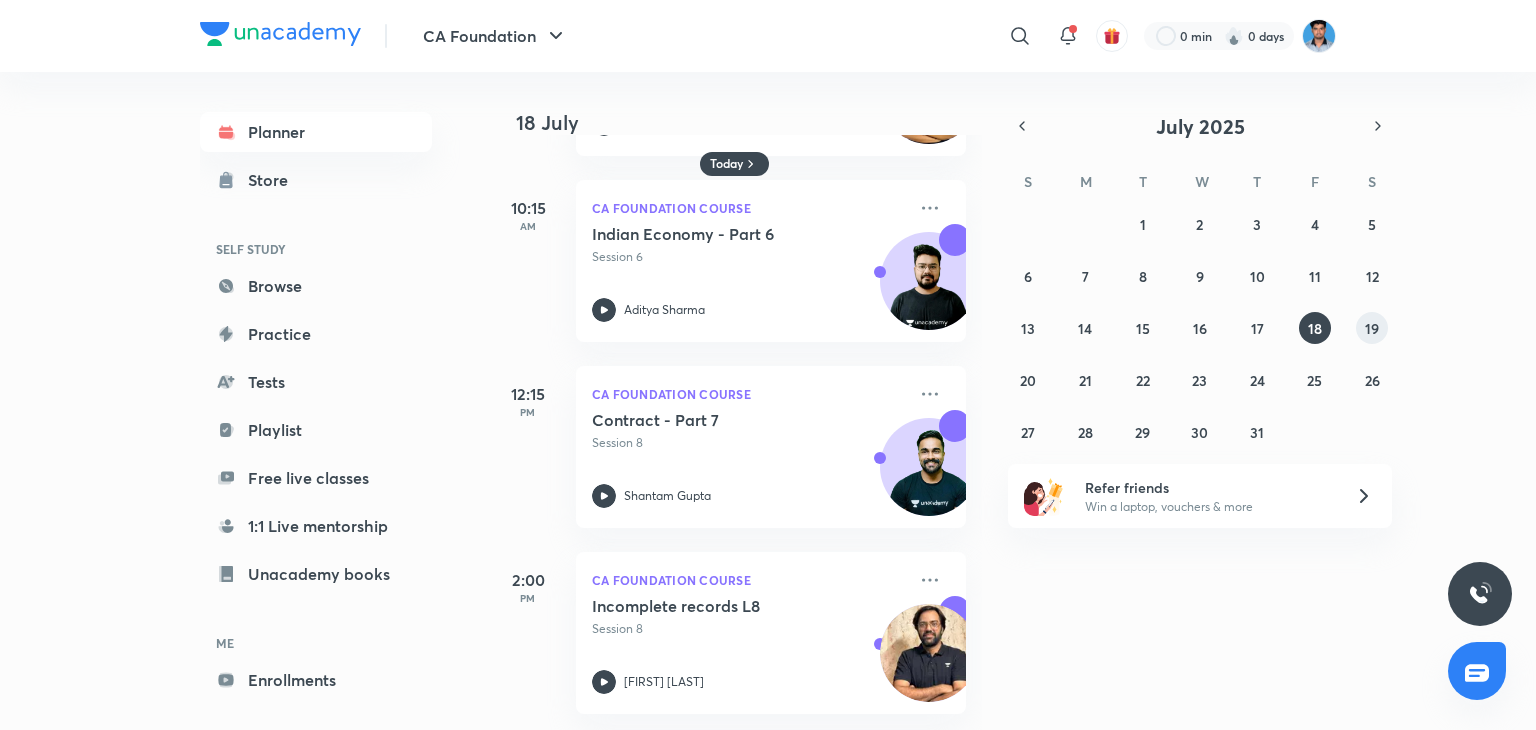 click on "19" at bounding box center (1372, 328) 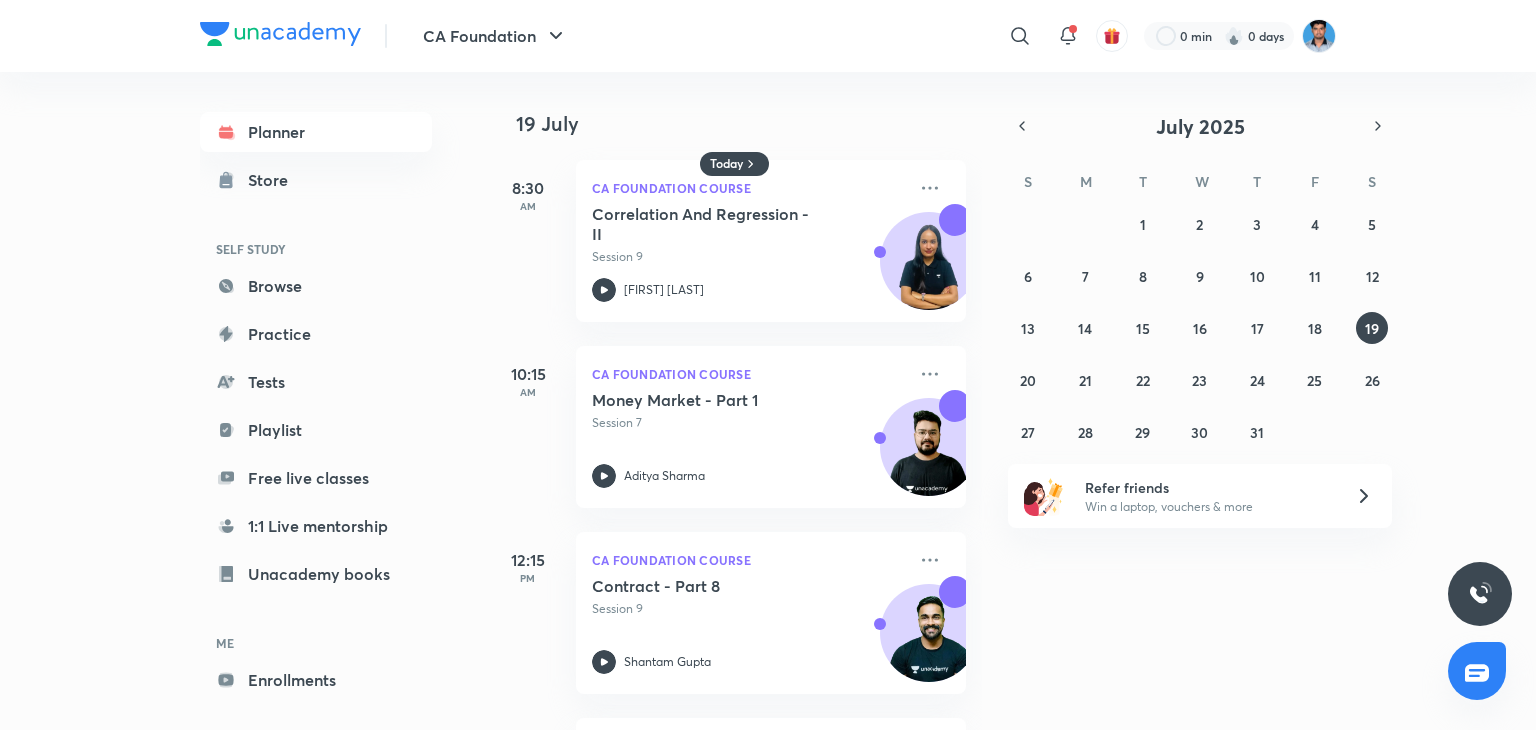 scroll, scrollTop: 305, scrollLeft: 0, axis: vertical 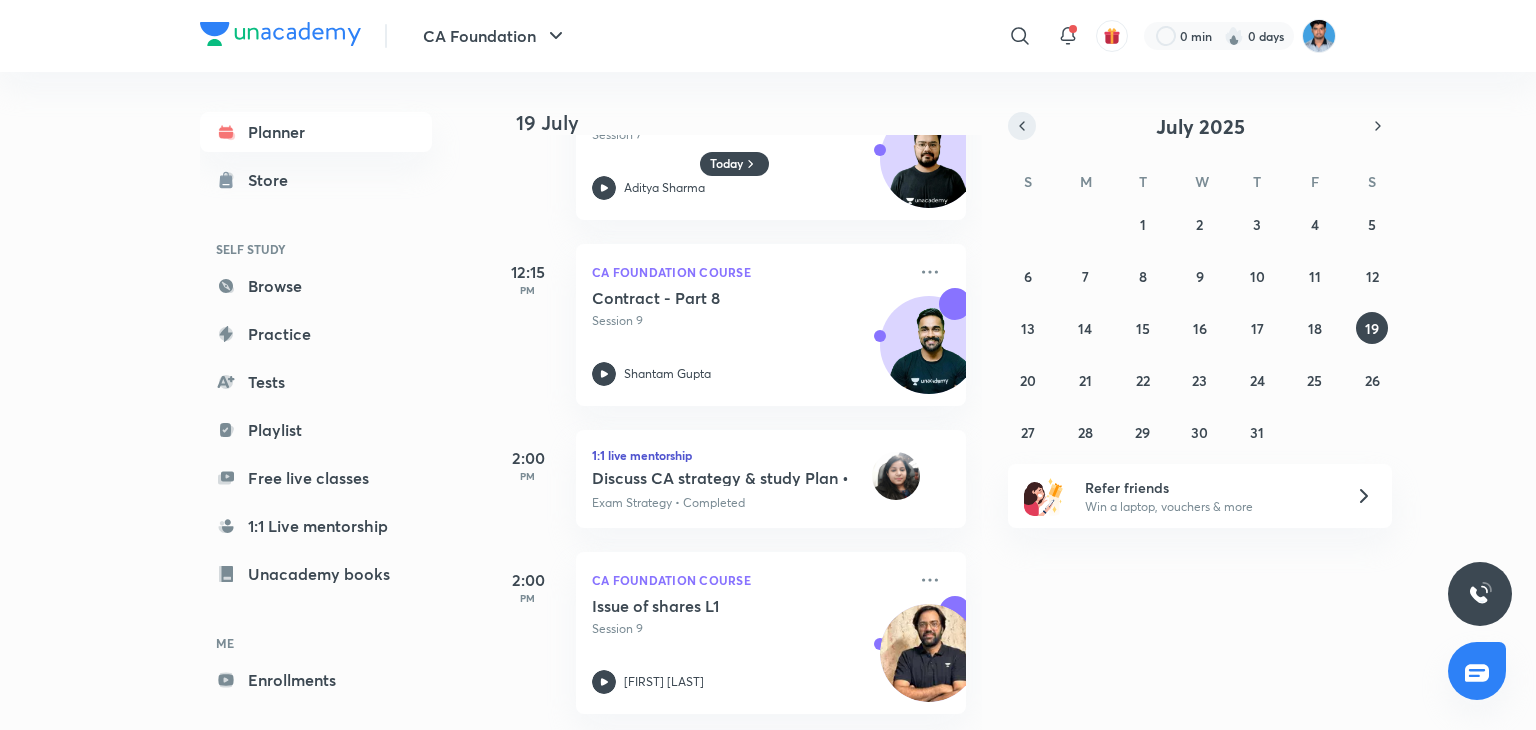 click 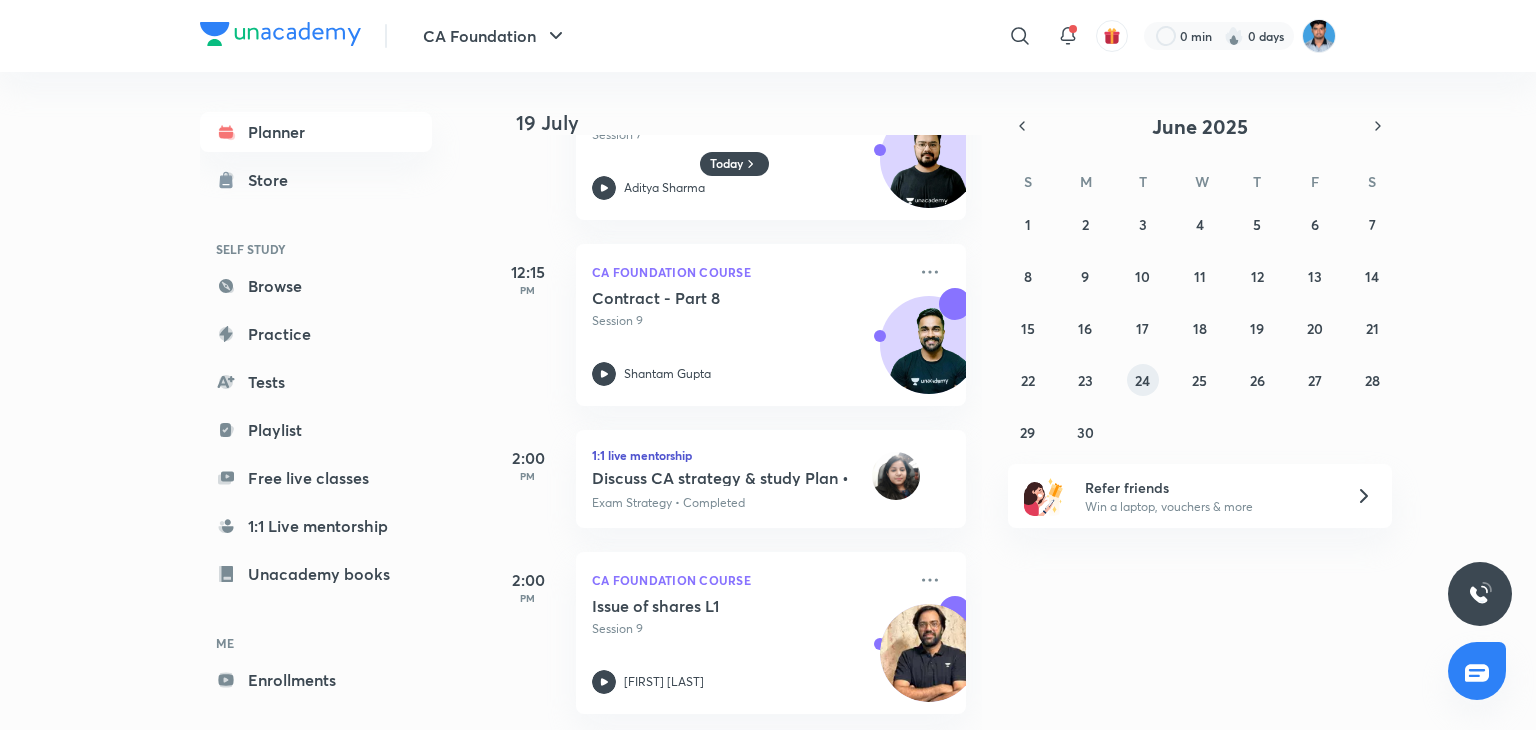 click on "24" at bounding box center [1142, 380] 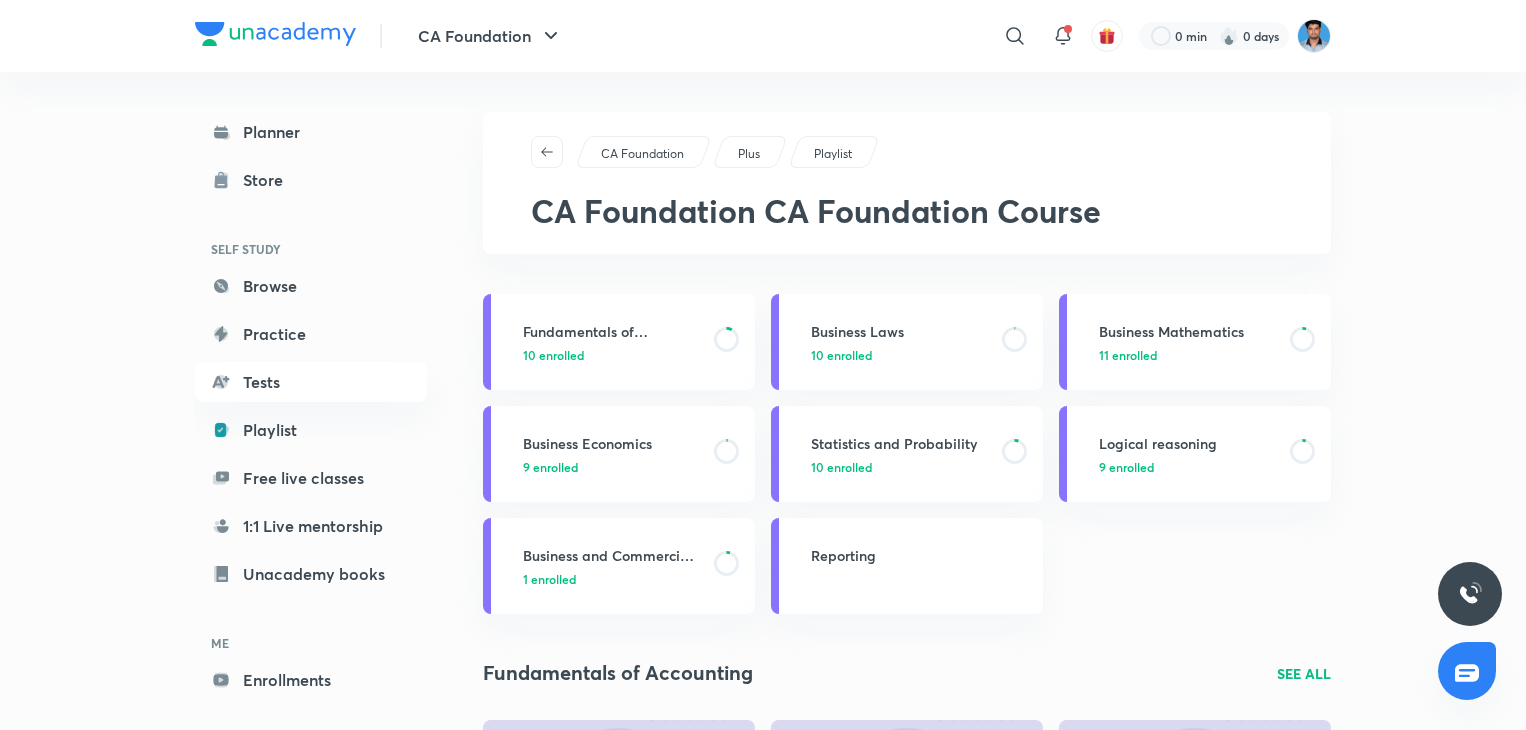scroll, scrollTop: 0, scrollLeft: 0, axis: both 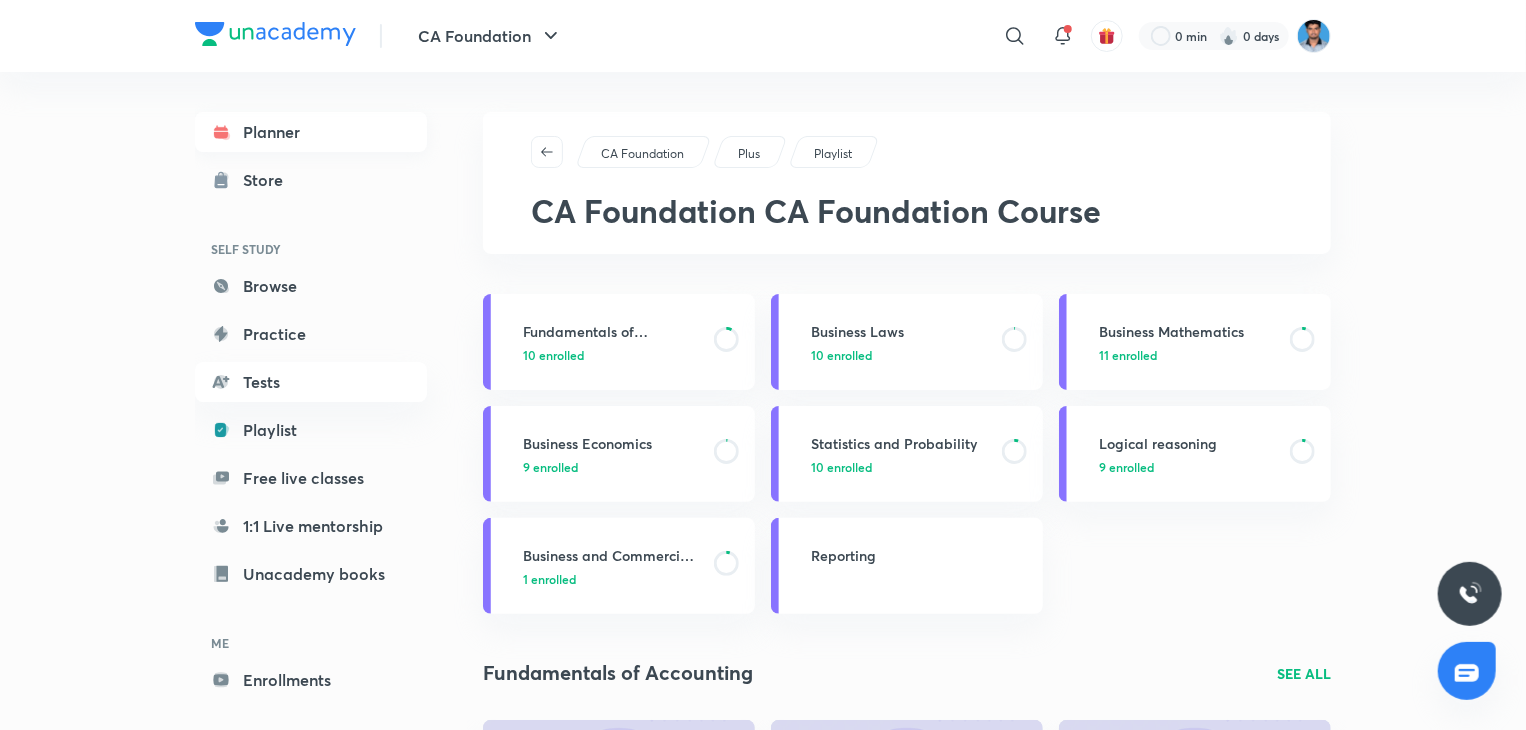 click on "Planner" at bounding box center (311, 132) 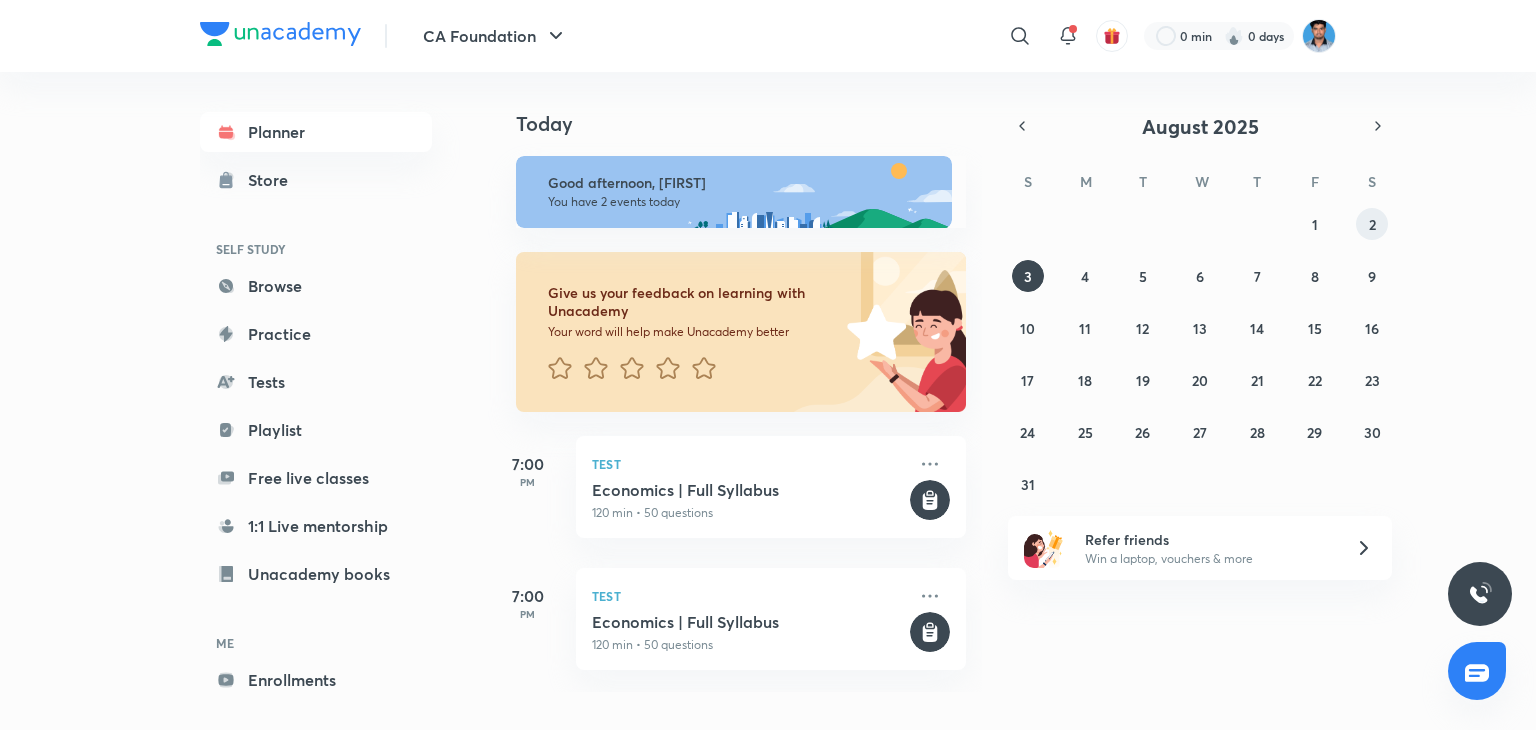 click on "2" at bounding box center (1372, 224) 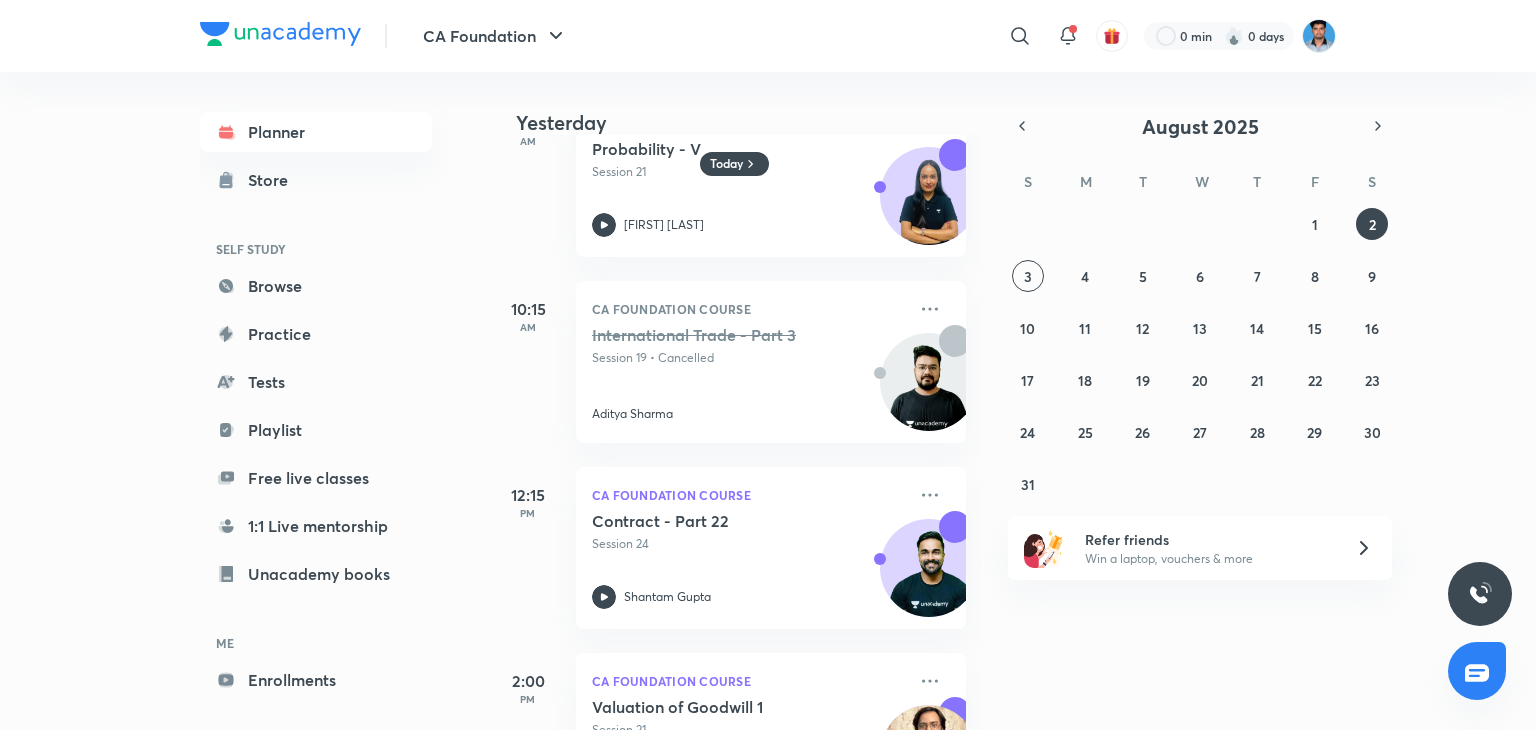 scroll, scrollTop: 80, scrollLeft: 0, axis: vertical 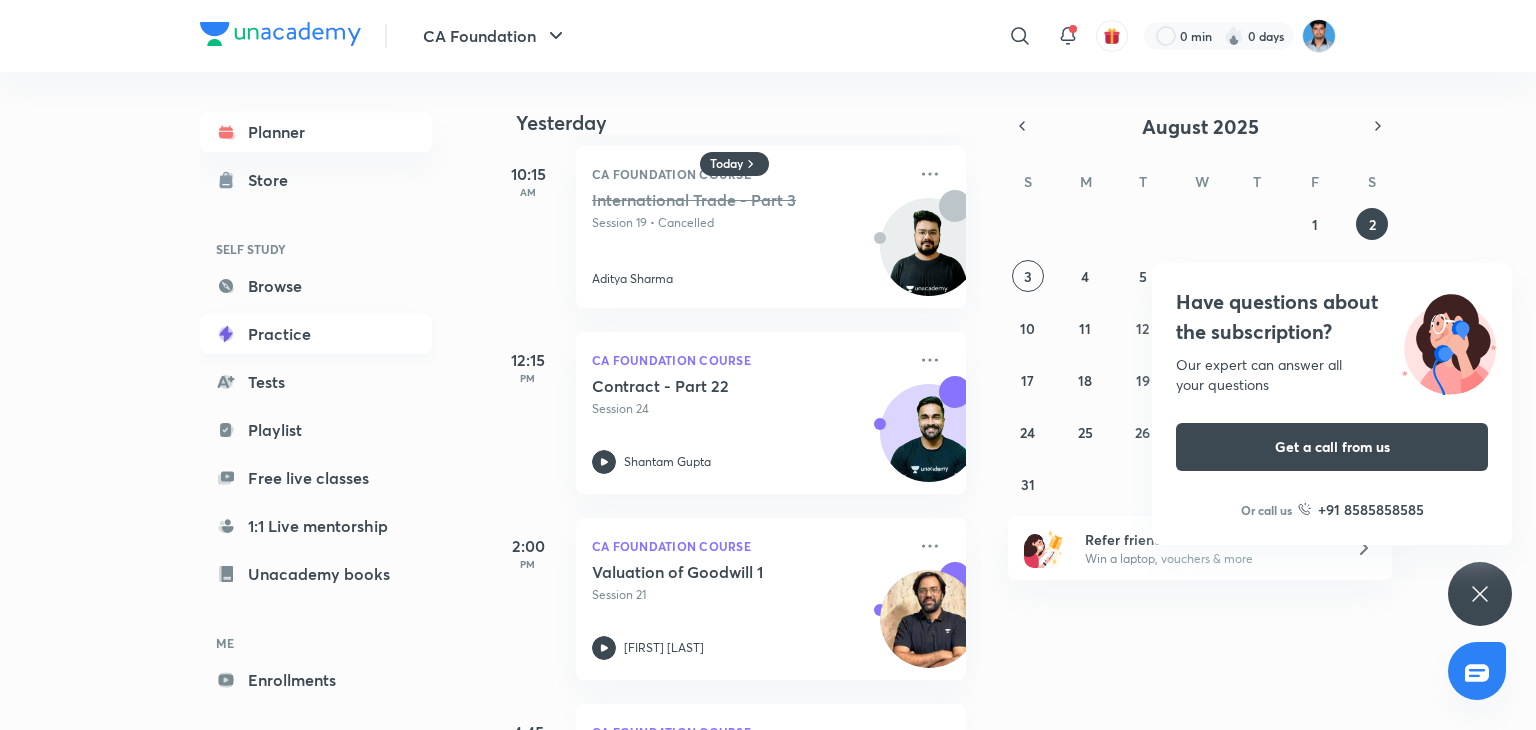 click on "Practice" at bounding box center (316, 334) 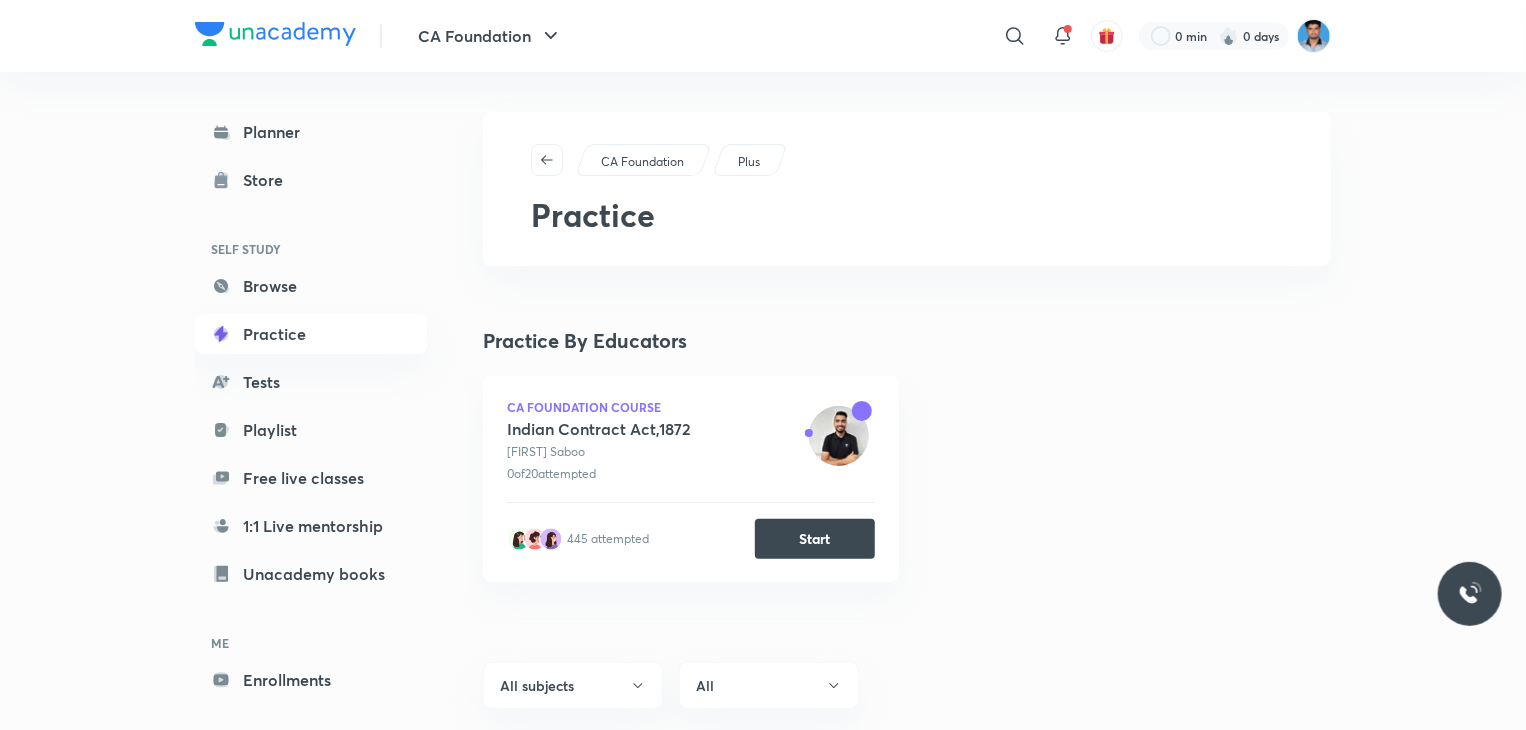 click on "CA Foundation Plus Practice Practice By Educators CA Foundation Course Indian Contract Act,1872 [FIRST] [LAST] 0 of 20 attempted 445 attempted Start See All All subjects All CA Foundation Course Full syllabus All topics • 4.6K questions Incorrectly answered 28 questions Pick a specific topic Fundamentals of Accounting 11 concepts • 277 questions Business Laws 5 concepts • 614 questions Business Mathematics 8 concepts • 1.1K questions Business Economics 5 concepts • 855 questions Reporting 11 concepts • 184 questions Logical reasoning 5 concepts • 380 questions Statistics and Probability 6 concepts • 707 questions Business and Commercial knowledge 6 concepts • 526 questions CA Intermediate Group 1 Full syllabus All topics • 22 questions Pick a specific topic Accounting 2 concepts • 22 questions" at bounding box center [907, 1005] 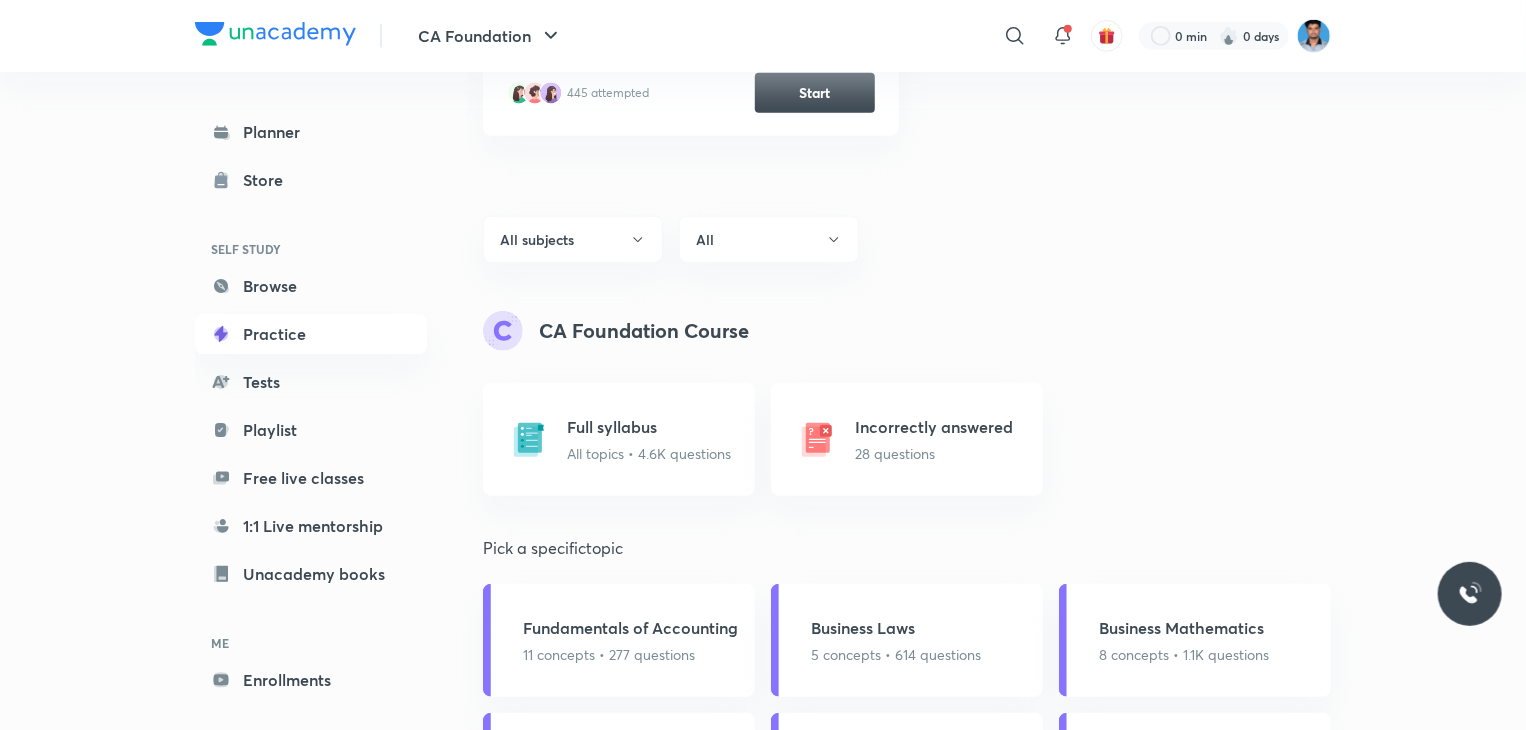 scroll, scrollTop: 600, scrollLeft: 0, axis: vertical 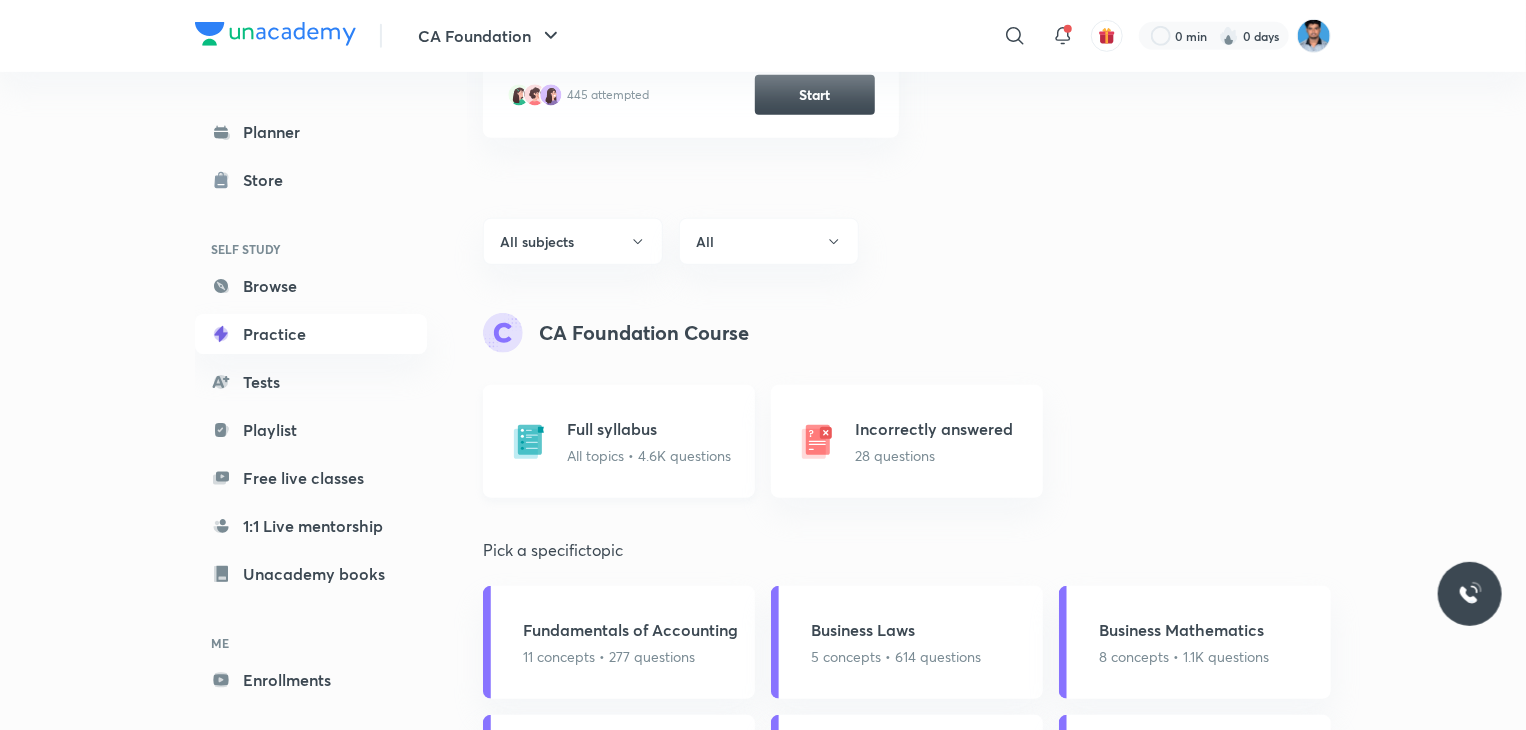 click on "All topics • 4.6K questions" at bounding box center (649, 455) 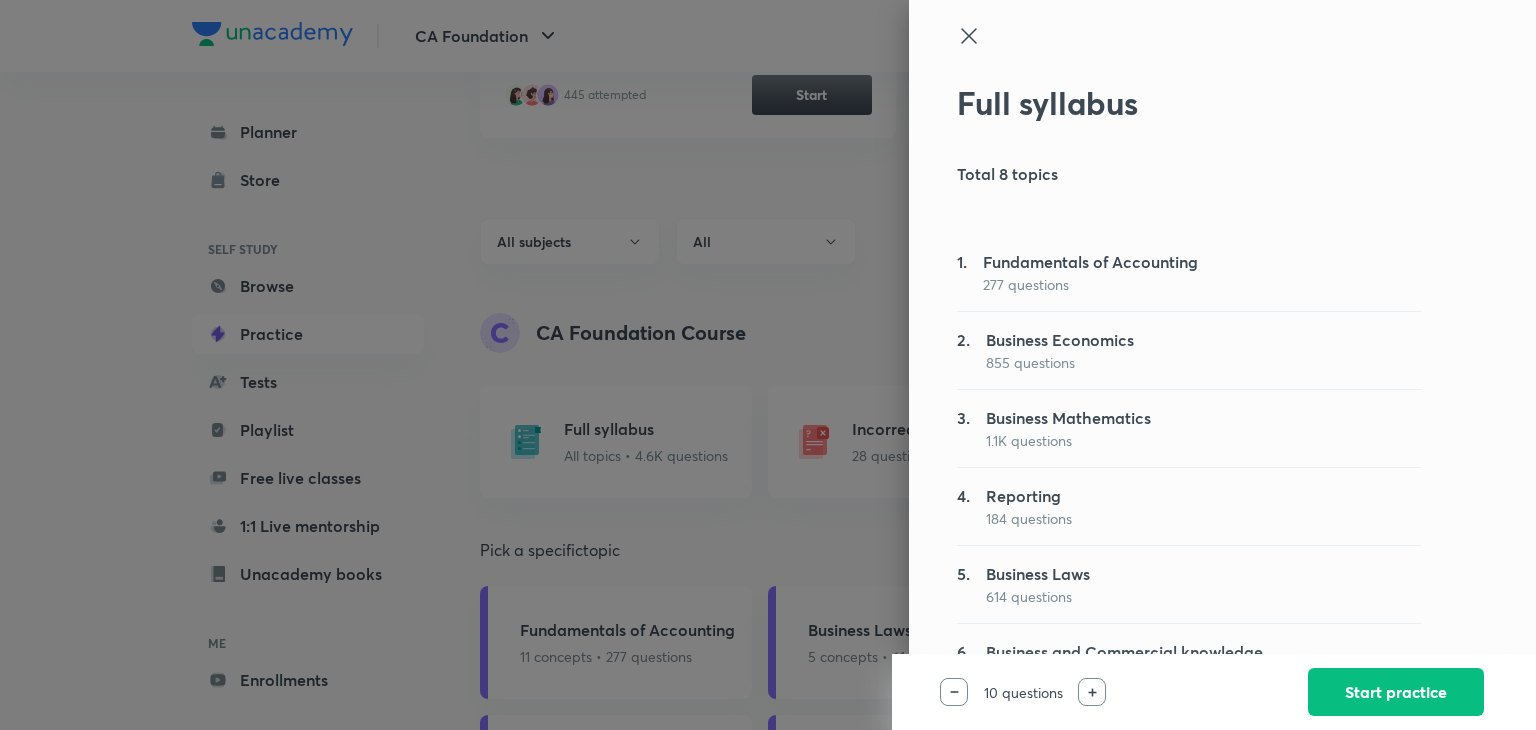 click at bounding box center (768, 365) 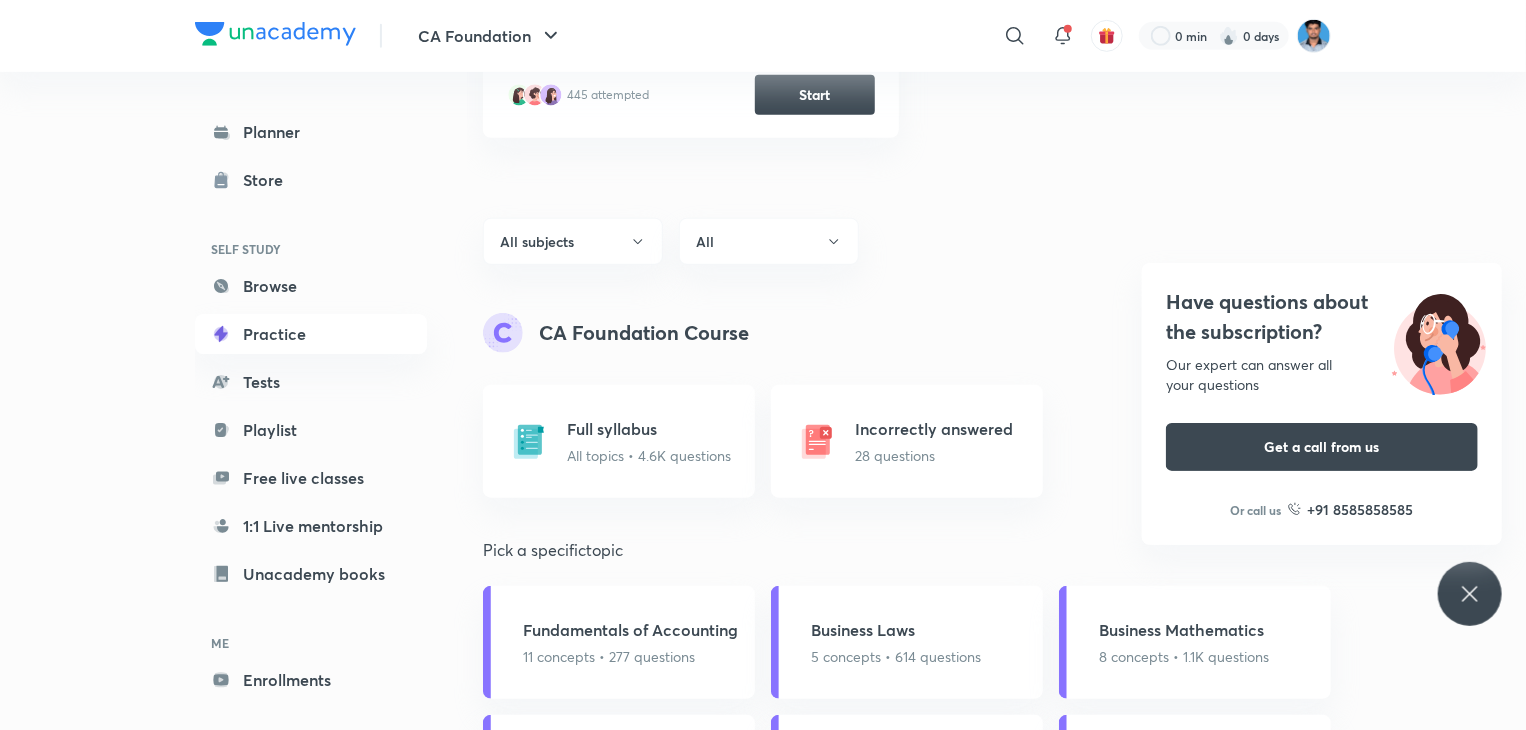 click on "CA Foundation Plus Practice Practice every day Add a reminder to complete your question goal every day Set reminder Practice By Educators CA Foundation Course Indian Contract Act,1872 [FIRST] [LAST] 0 of 20 attempted 445 attempted Start See All All subjects All CA Foundation Course Full syllabus All topics • 4.6K questions Incorrectly answered 28 questions Pick a specific topic Fundamentals of Accounting 11 concepts • 277 questions Business Laws 5 concepts • 614 questions Business Mathematics 8 concepts • 1.1K questions Business Economics 5 concepts • 855 questions Reporting 11 concepts • 184 questions Logical reasoning 5 concepts • 380 questions Statistics and Probability 6 concepts • 707 questions Business and Commercial knowledge 6 concepts • 526 questions CA Intermediate Group 1 Full syllabus All topics • 22 questions Pick a specific topic Accounting 2 concepts • 22 questions" at bounding box center (907, 483) 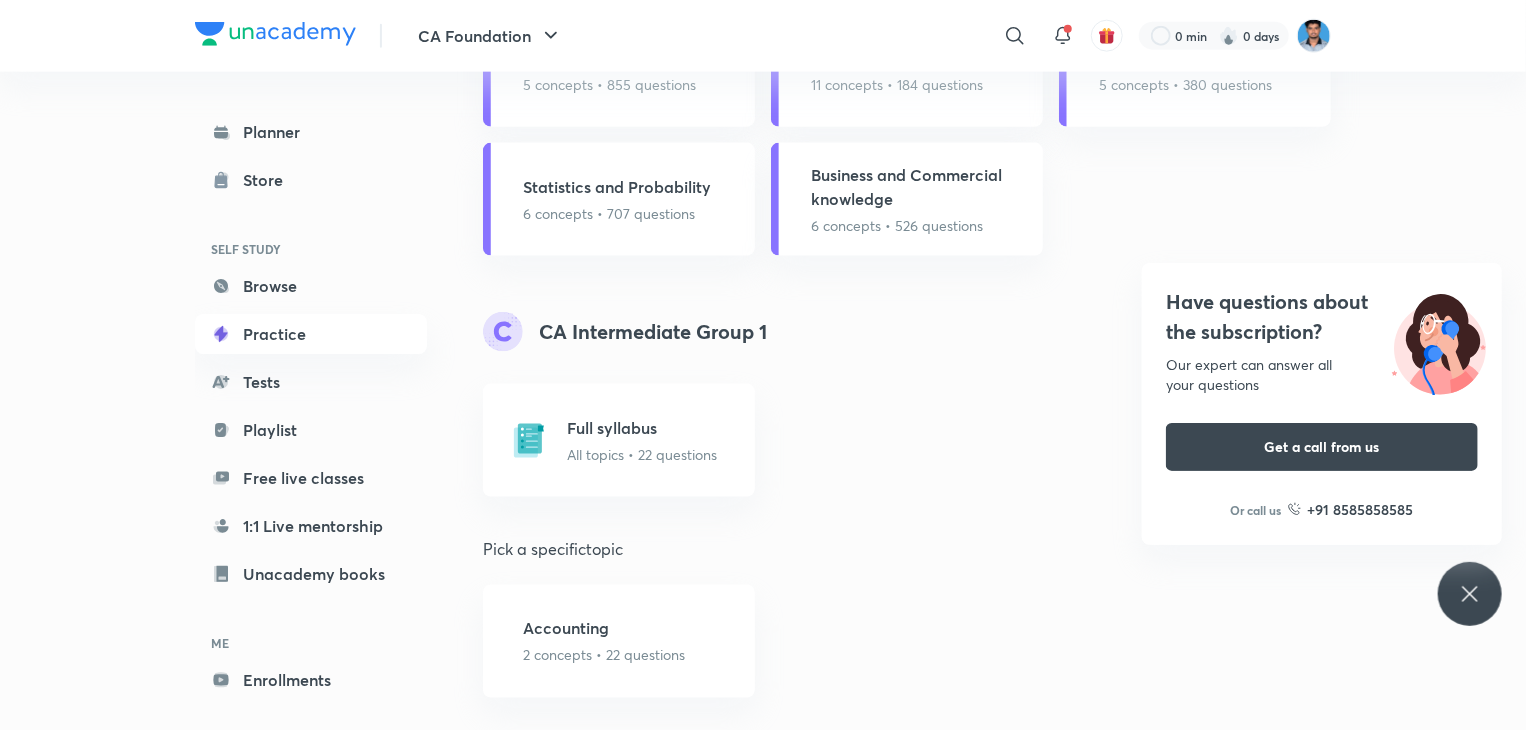 scroll, scrollTop: 1325, scrollLeft: 0, axis: vertical 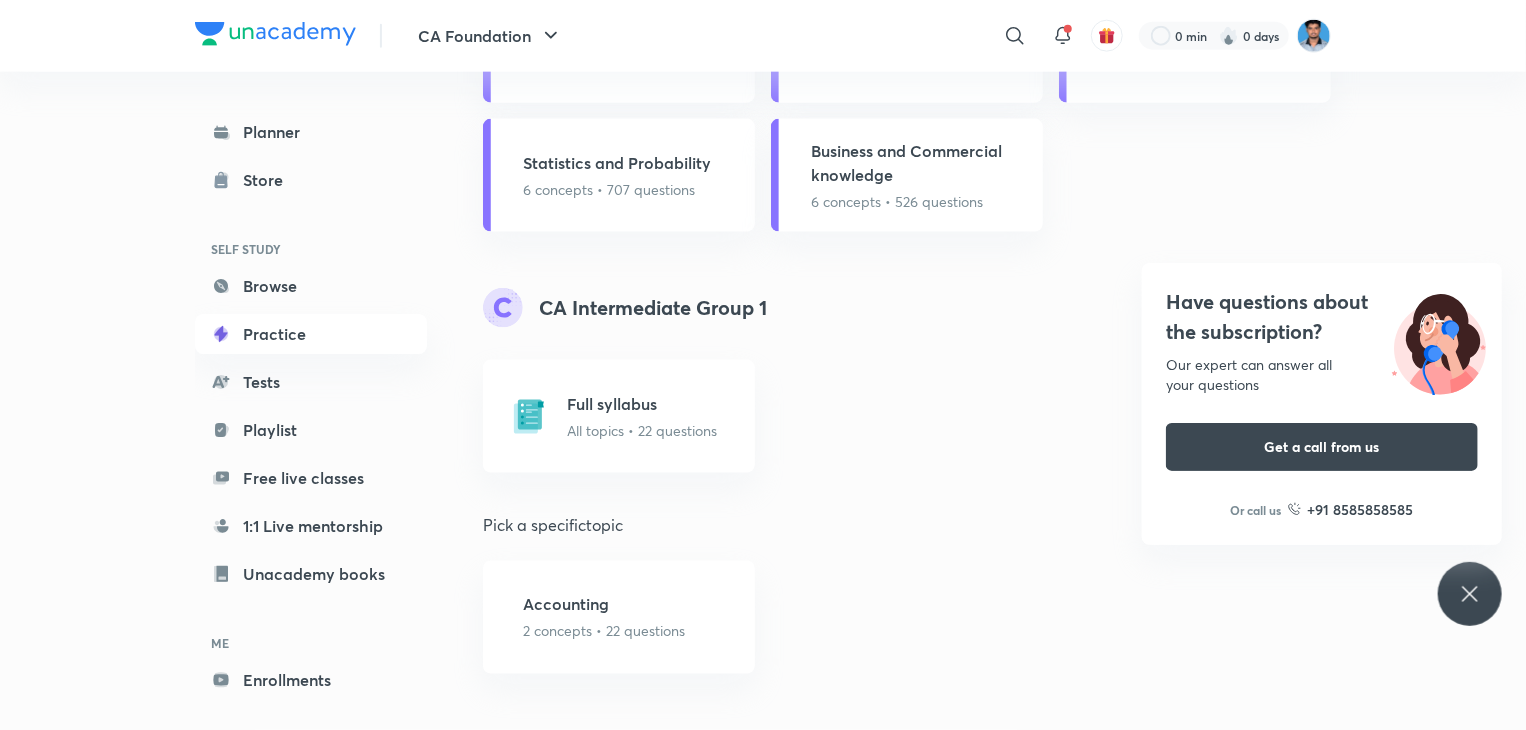 click on "Have questions about the subscription? Our expert can answer all your questions Get a call from us Or call us +91 8585858585" at bounding box center [1470, 594] 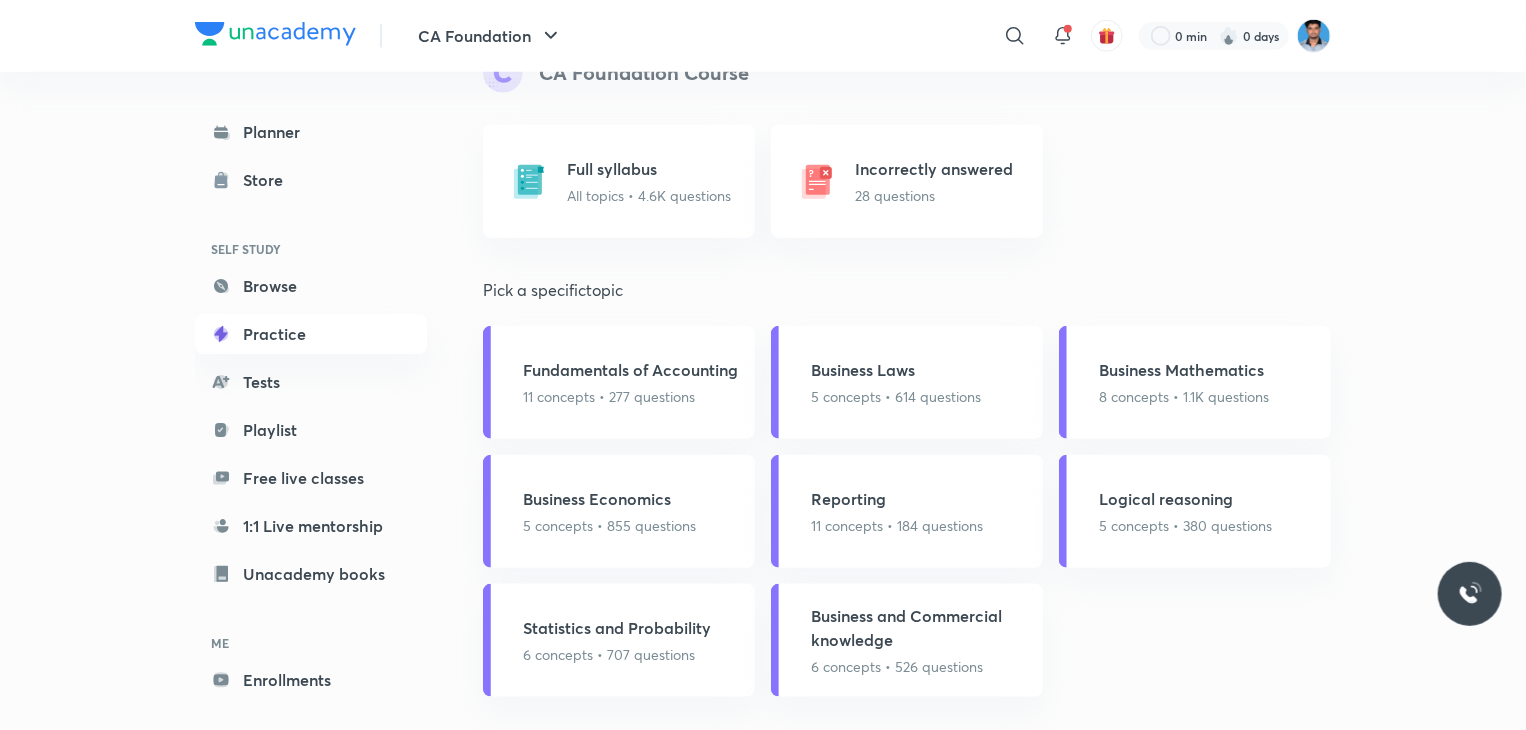 scroll, scrollTop: 885, scrollLeft: 0, axis: vertical 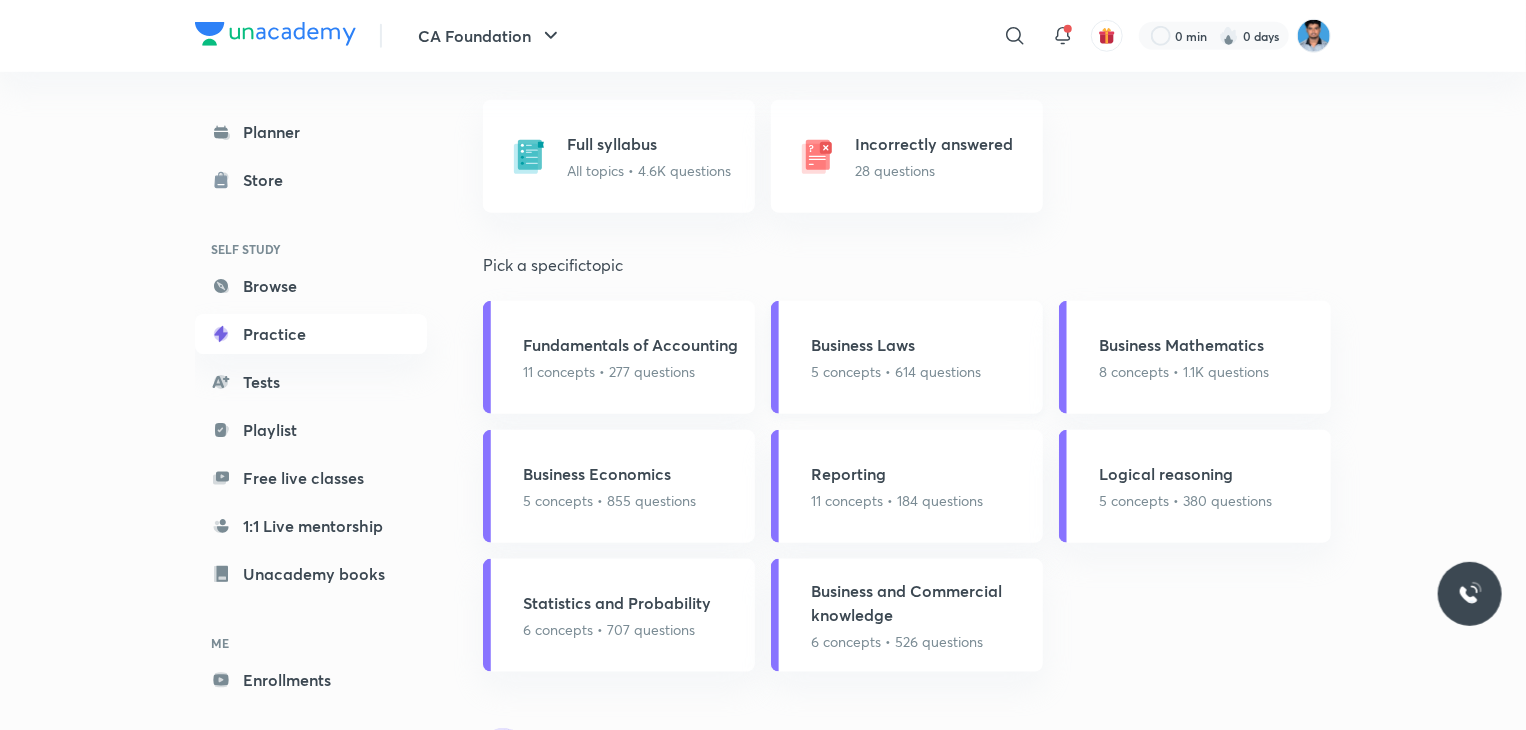 click on "5 concepts • 614 questions" at bounding box center (896, 371) 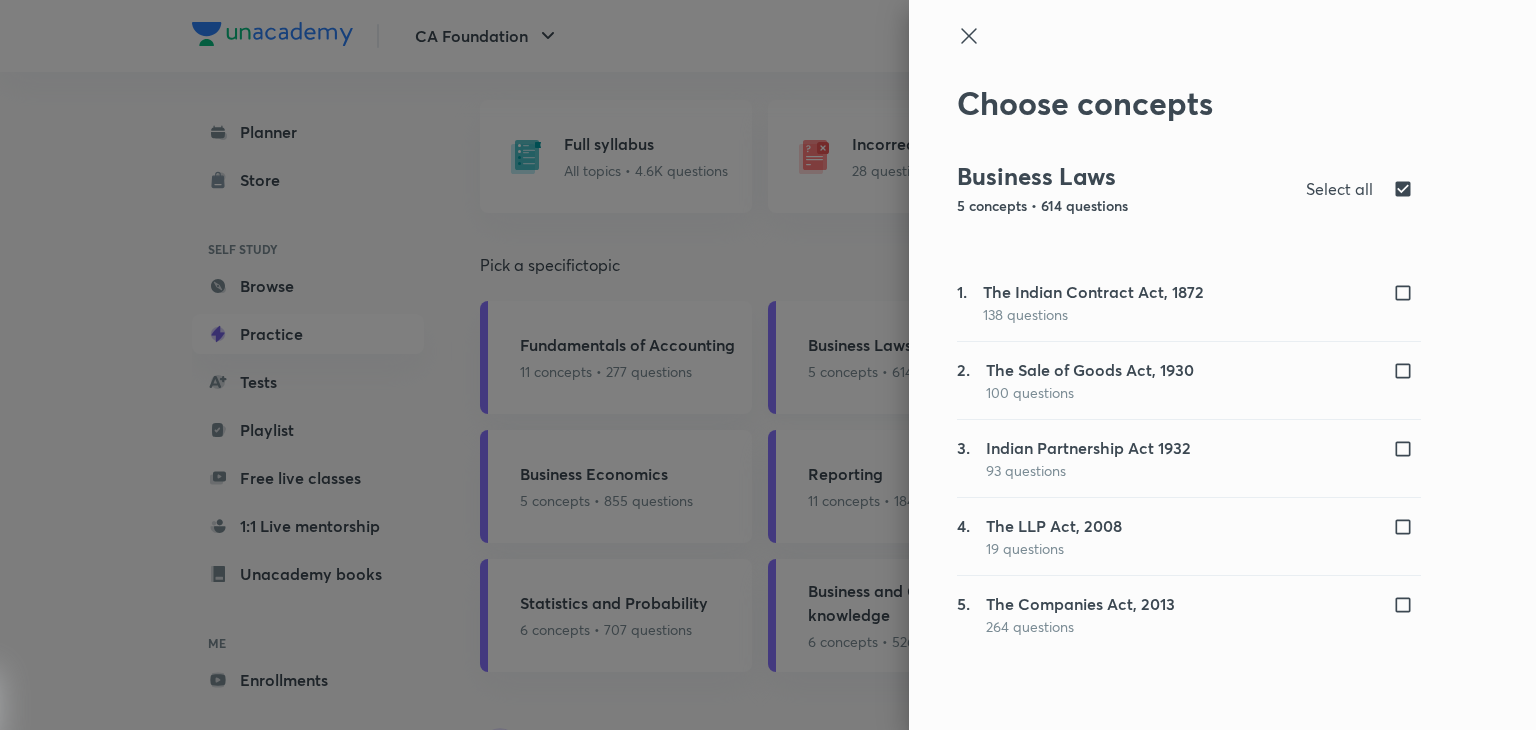 checkbox on "true" 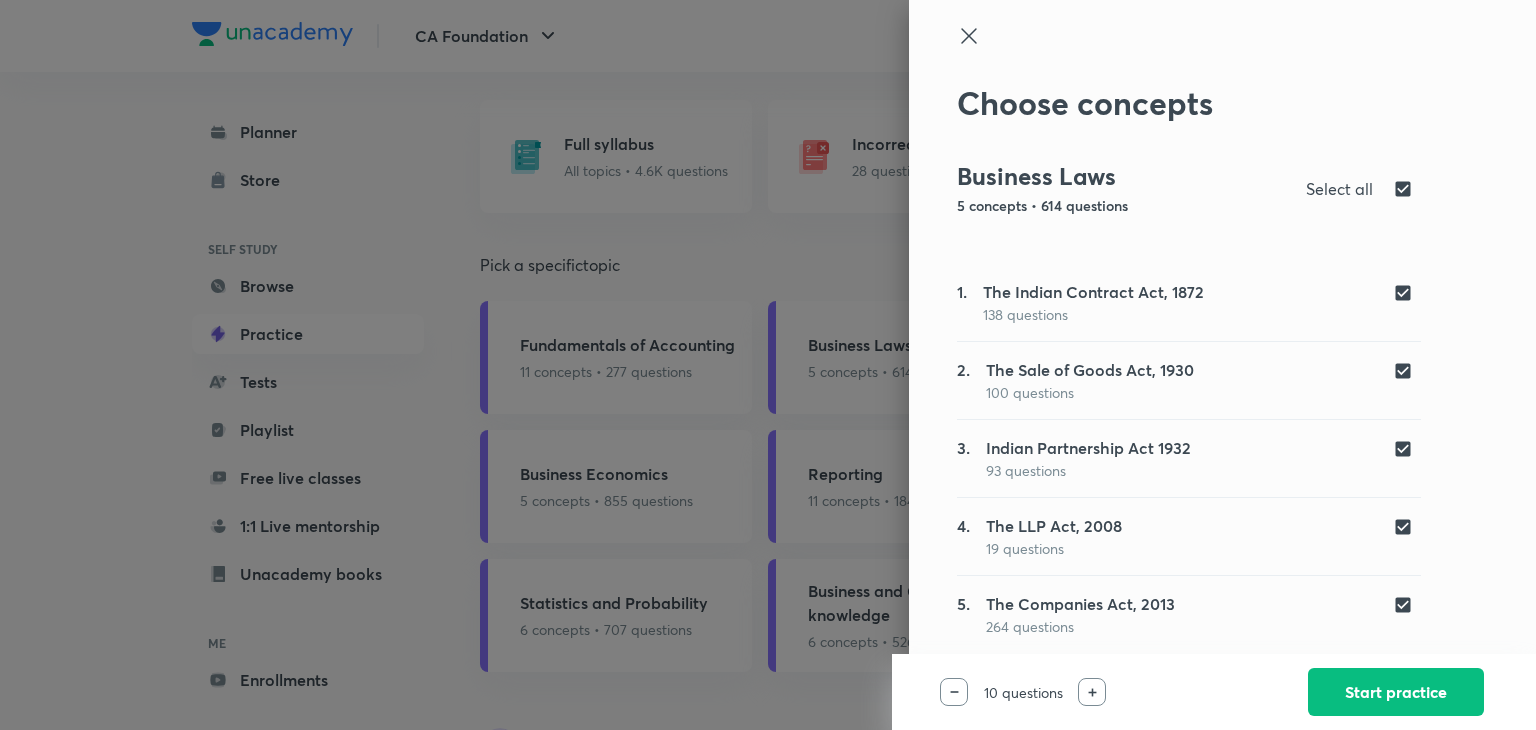 click on "The Indian Contract Act, 1872" at bounding box center [1093, 292] 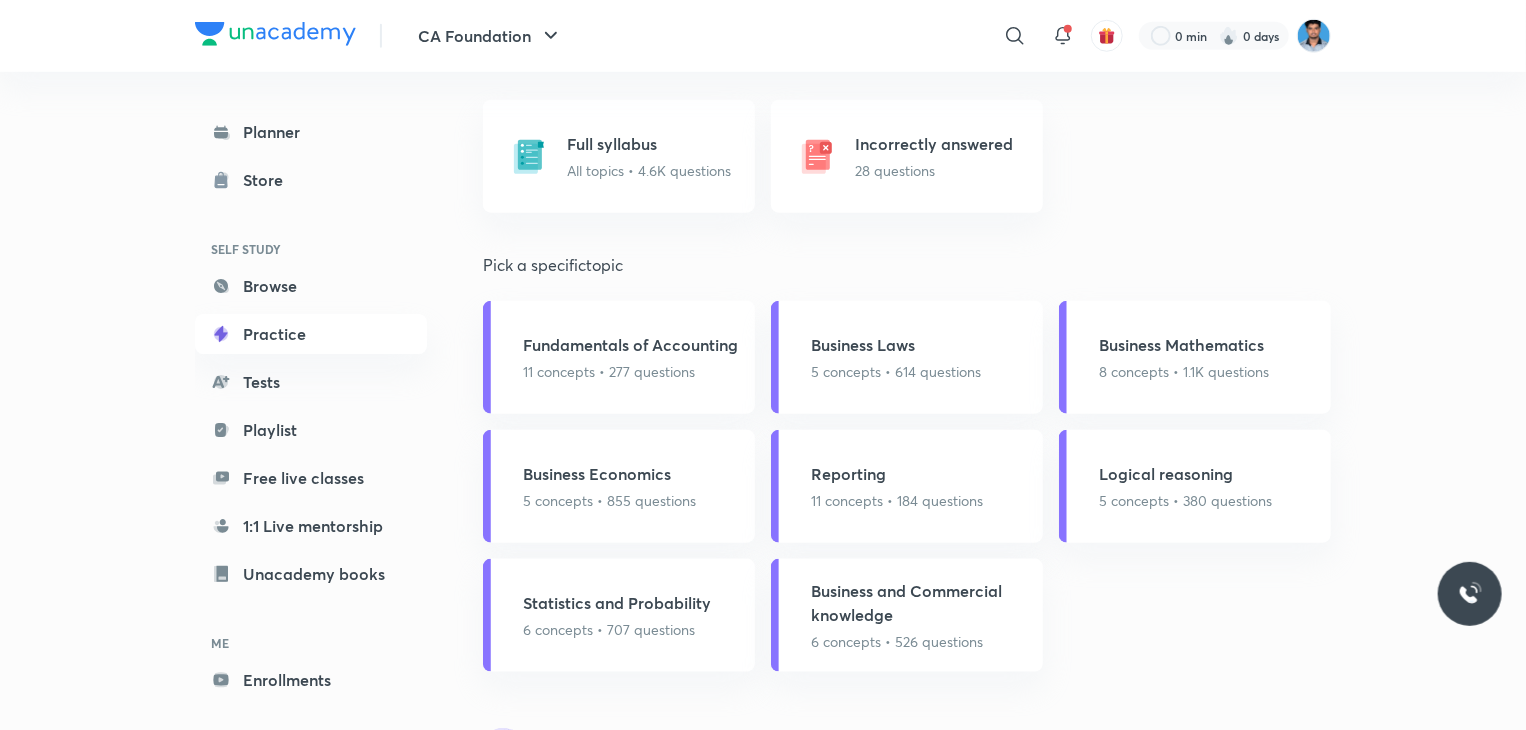 click on "Full syllabus All topics • 4.6K questions Incorrectly answered 28 questions" at bounding box center (907, 156) 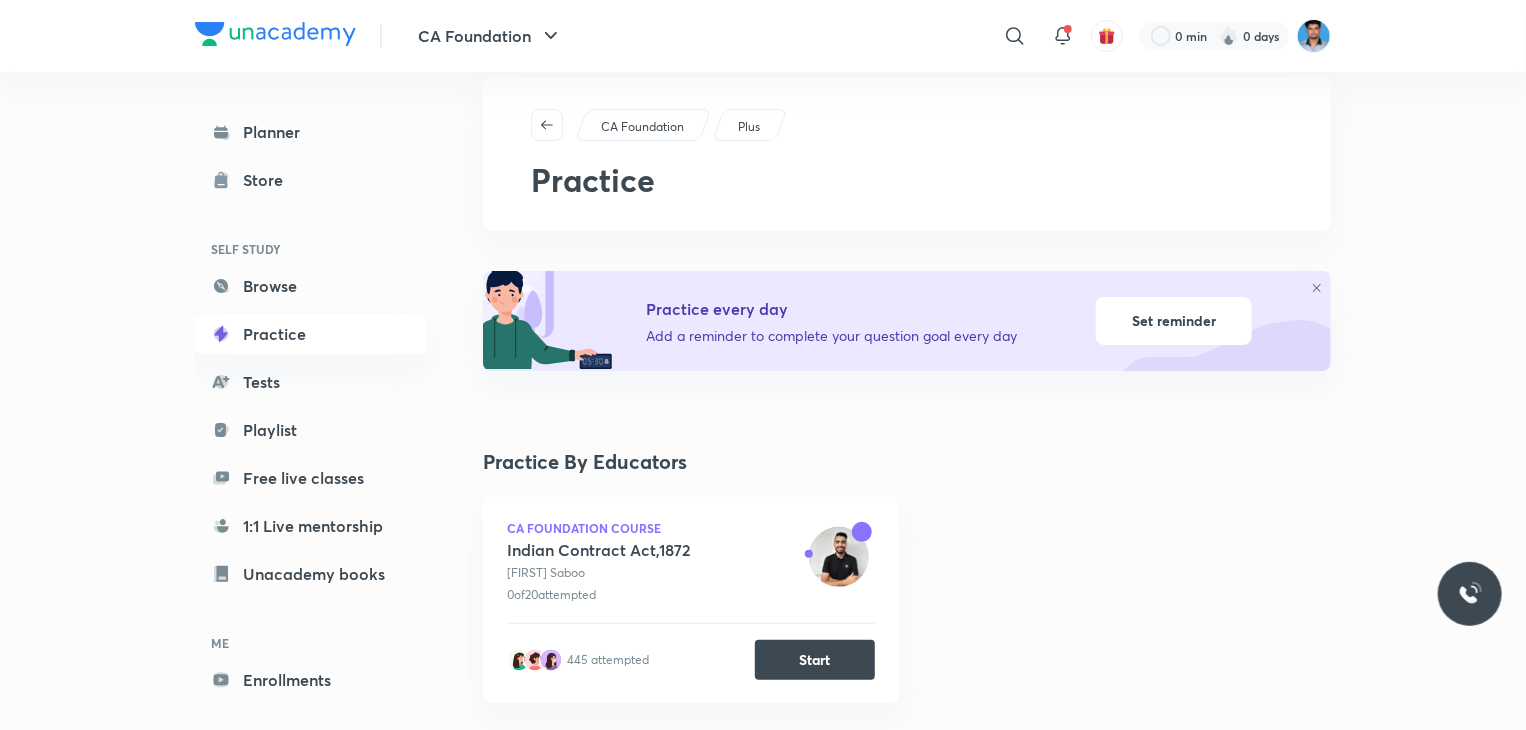 scroll, scrollTop: 0, scrollLeft: 0, axis: both 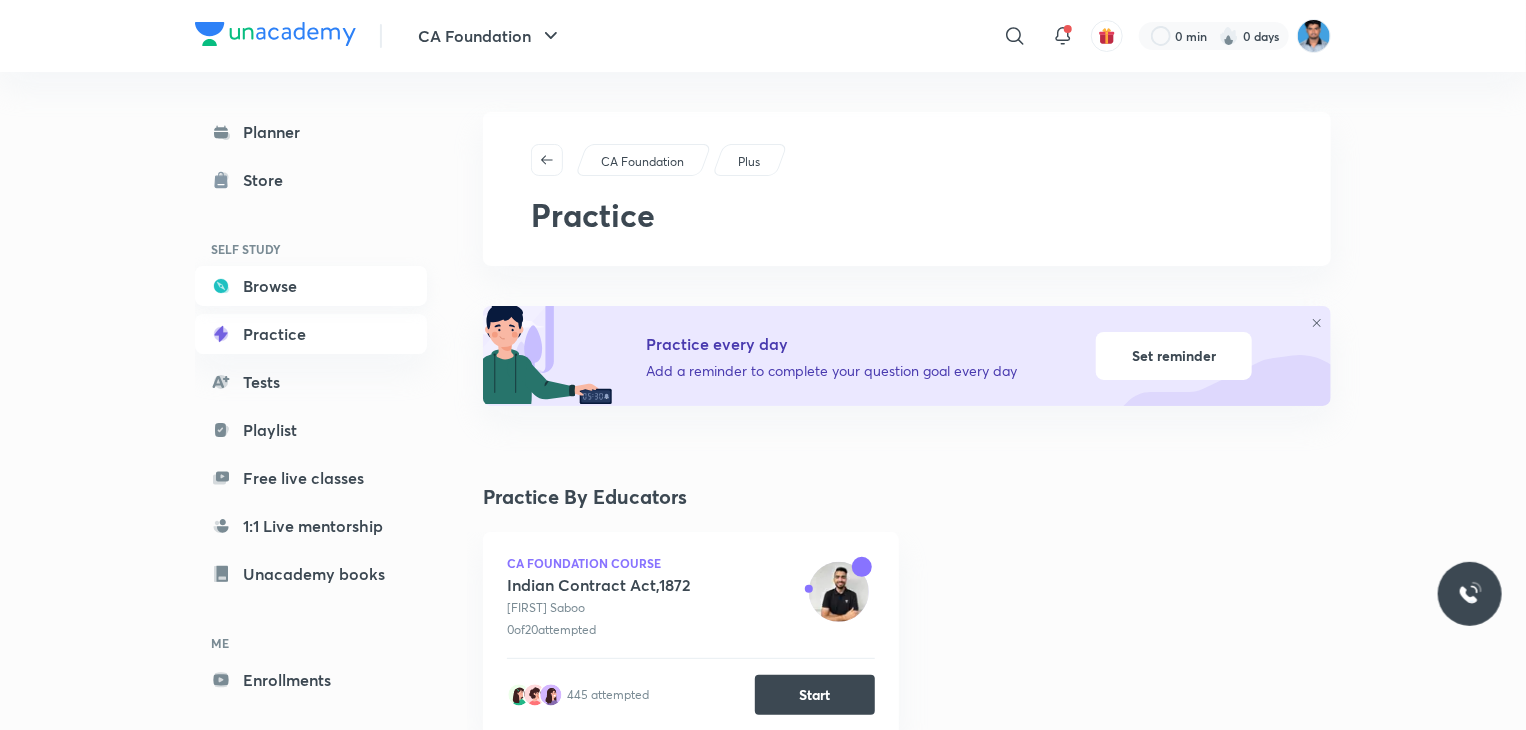 click on "Browse" at bounding box center (311, 286) 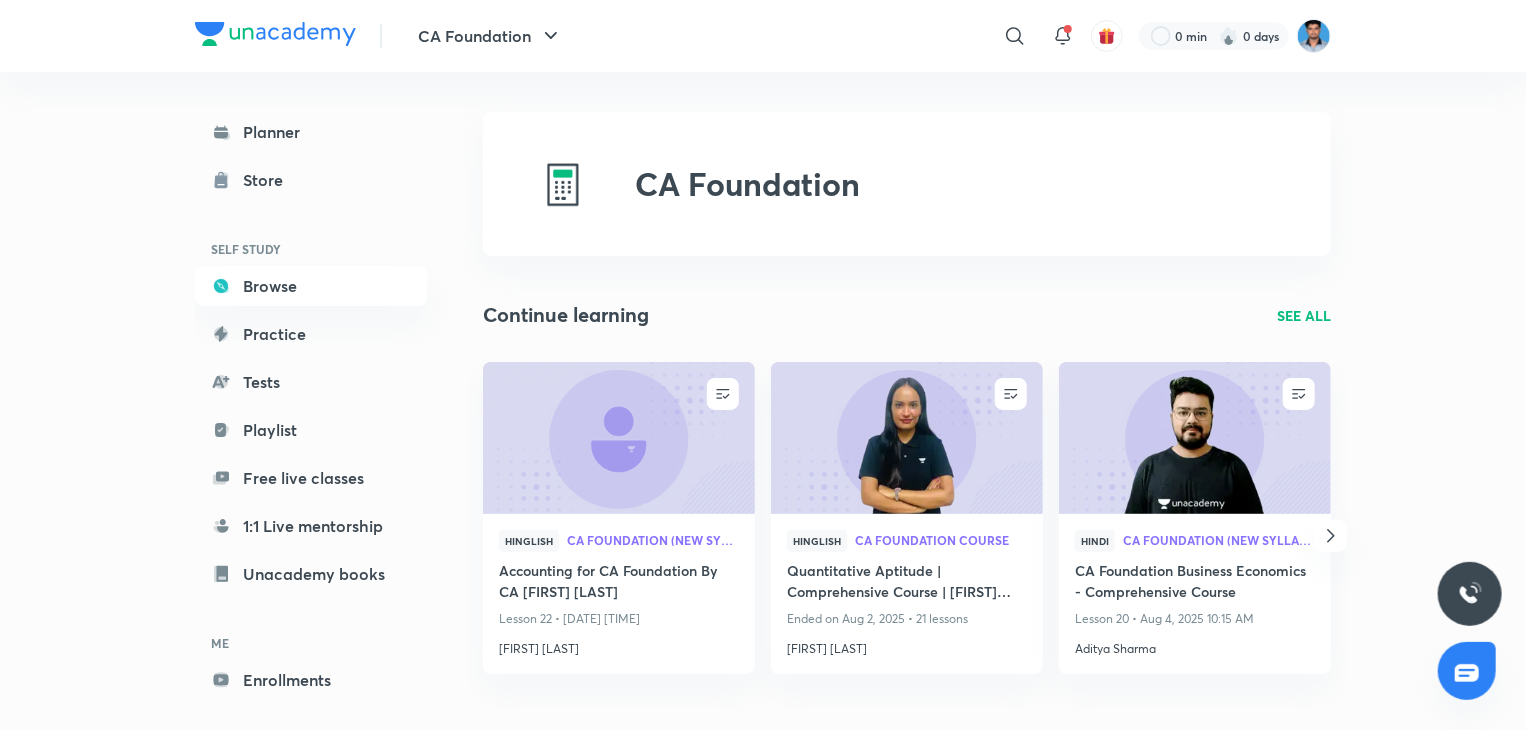 click on "CA [FIRST] [LAST] Continue learning SEE ALL UNENROLL Hinglish CA Foundation (New Syllabus) Accounting for CA Foundation By CA [FIRST] [LAST] Lesson 22 • [DATE] [TIME] [FIRST] [LAST] UNENROLL Hinglish CA Foundation Course Quantitative Aptitude | Comprehensive Course | [FIRST] [LAST] Ended on [DATE] • 21 lessons [FIRST] [LAST] UNENROLL Hindi CA Foundation (New Syllabus) CA Foundation Business Economics - Comprehensive Course Lesson 20 • [DATE] [TIME] [FIRST] [LAST] UNENROLL Hinglish CA Foundation (New Syllabus) CA Foundation for [MONTH] [YEAR] and [MONTH] [YEAR] [FIRST] [LAST] See All Batches for syllabus completion SEE ALL Hinglish Full Syllabus Yoddha Regular Batch for CA Foundation [MONTH] '[YEAR]' / [MONTH] '[YEAR]' Started on 10 [MONTH] [YEAR] Morning & evening classes [FIRST] [LAST], [FIRST] [LAST], [FIRST] [LAST] and 2 more View full schedule Hinglish Full Syllabus Sankalp Regular Batch for CA Foundation [MONTH]'[YEAR]'/[MONTH]'[YEAR]' Started on 9 [MONTH] [YEAR] Morning & afternoon classes [FIRST] [LAST], [FIRST] [LAST], [FIRST] [LAST] and 2 more ENROLL" at bounding box center [907, 943] 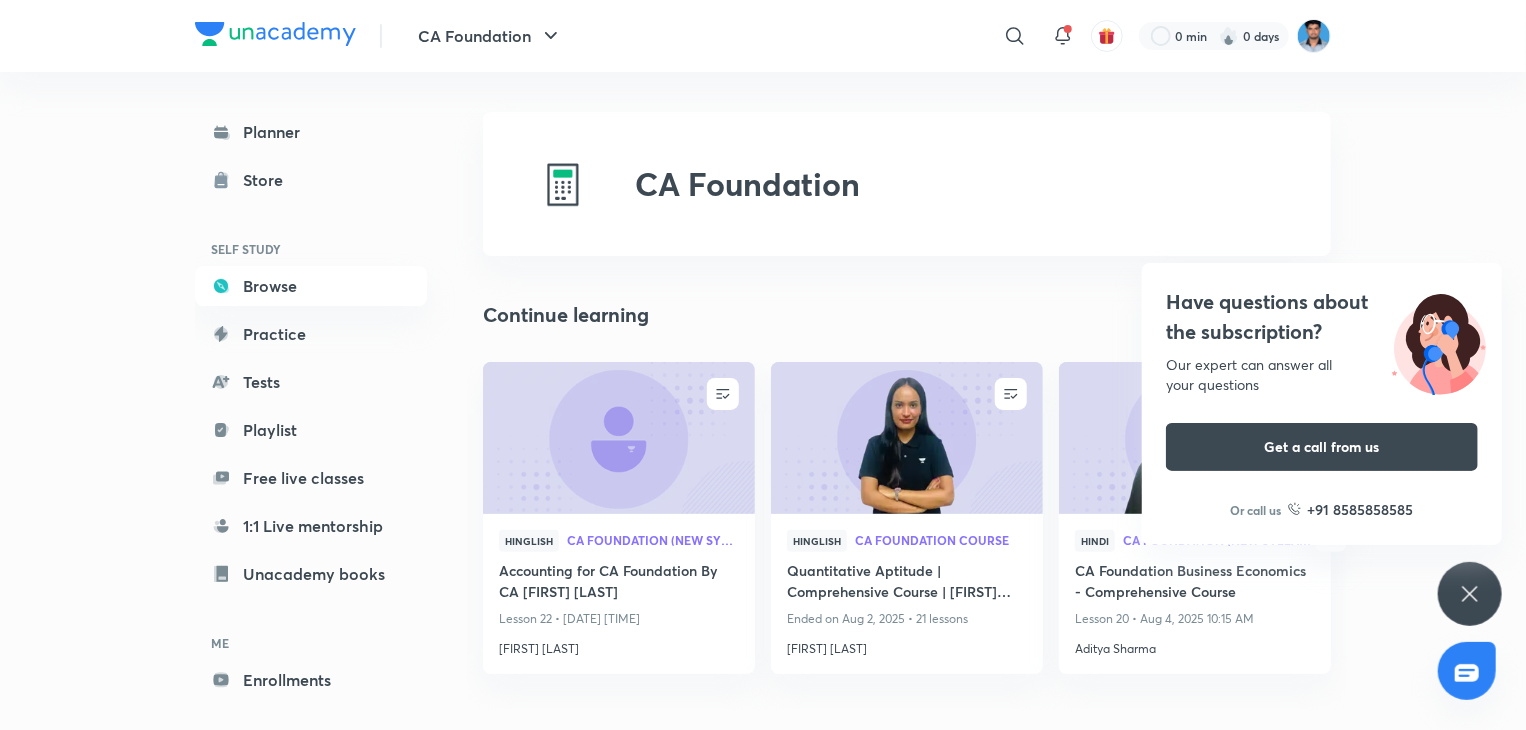 scroll, scrollTop: 0, scrollLeft: 0, axis: both 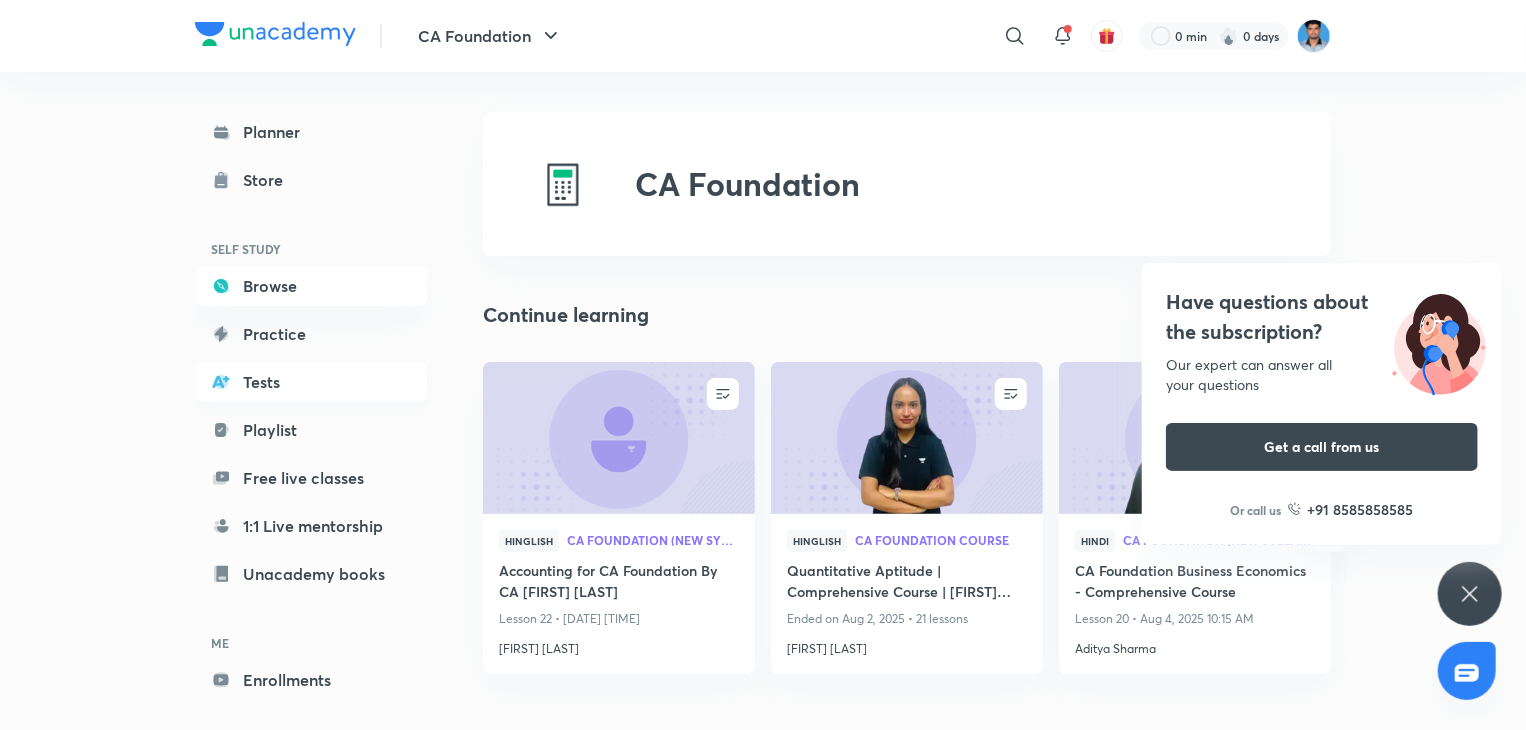 click on "Tests" at bounding box center [311, 382] 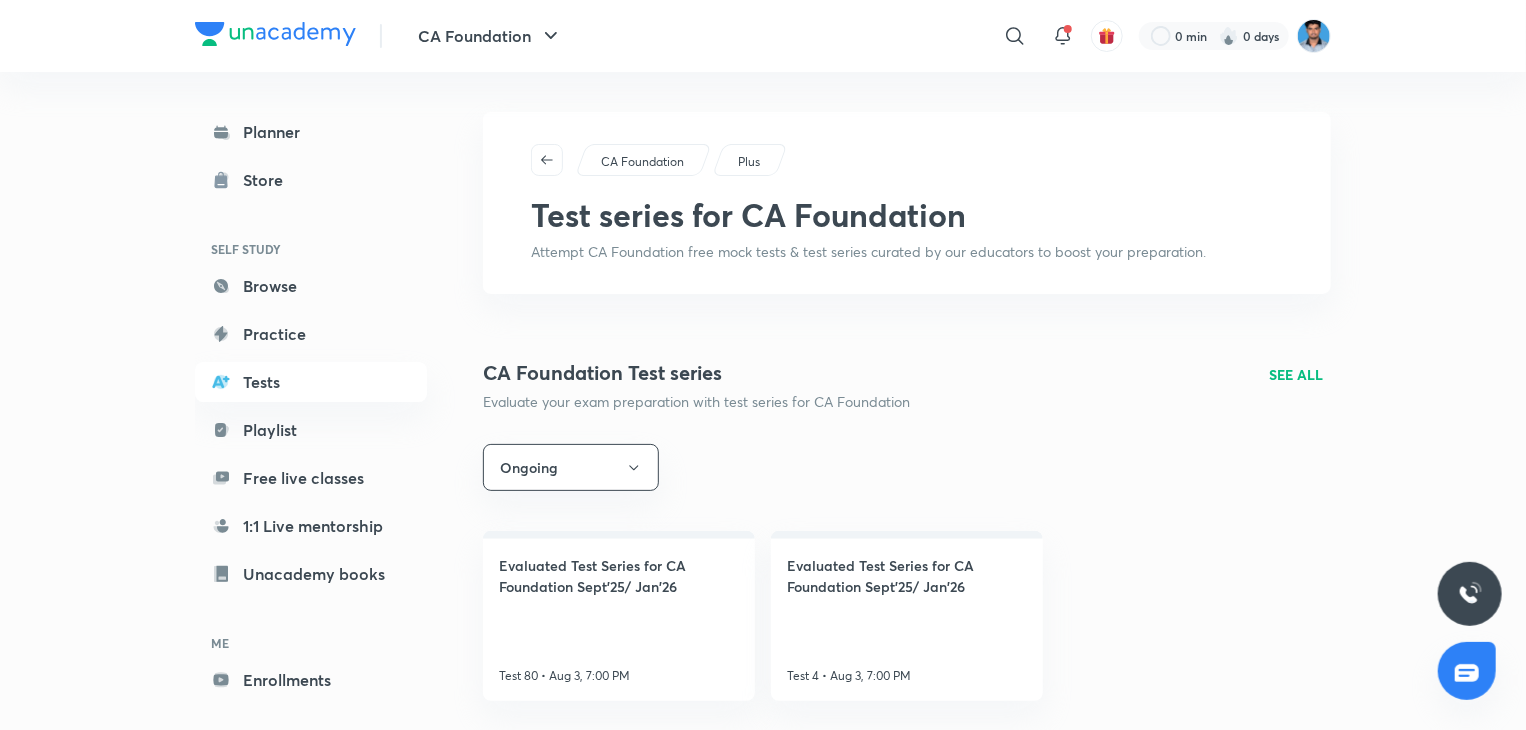 click on "Ongoing" at bounding box center (907, 467) 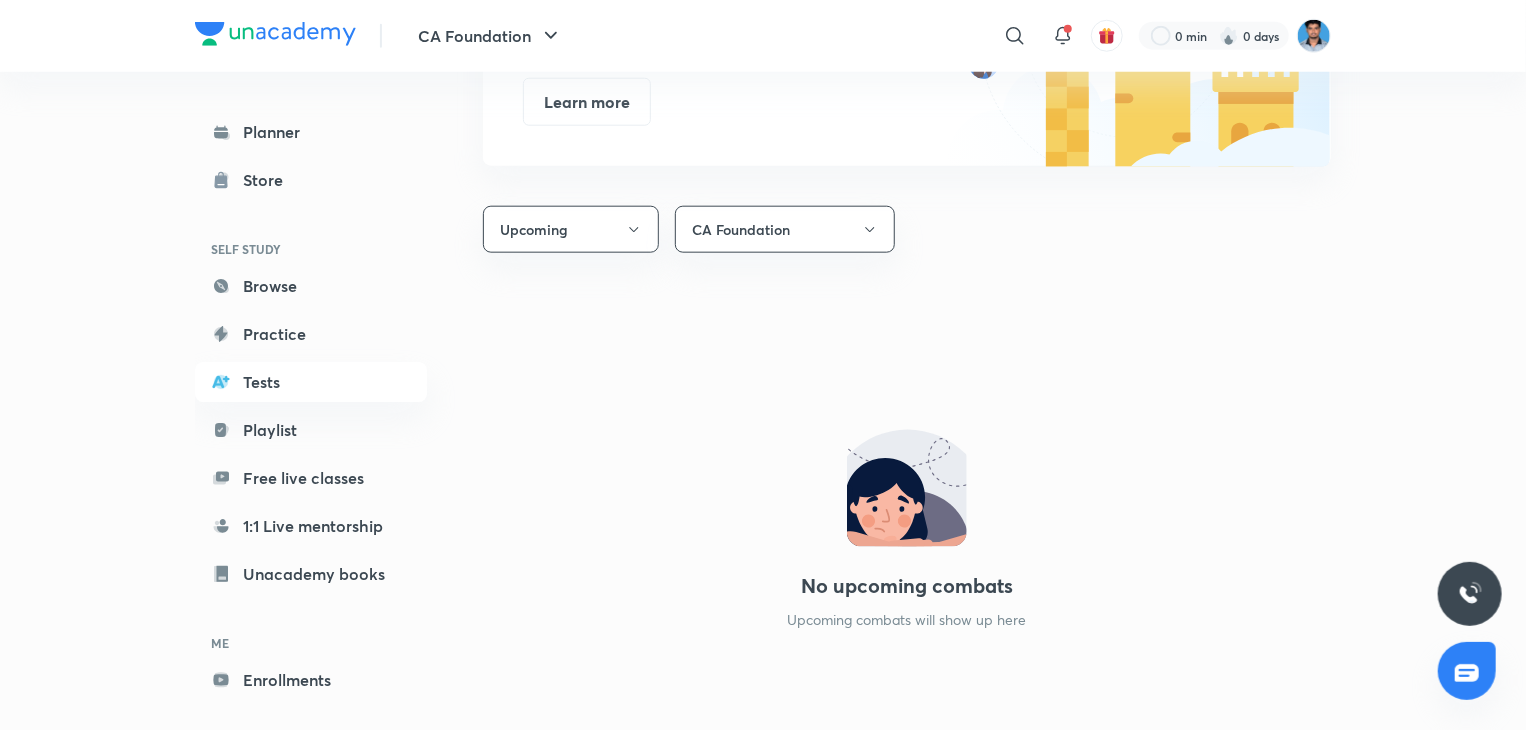 scroll, scrollTop: 1052, scrollLeft: 0, axis: vertical 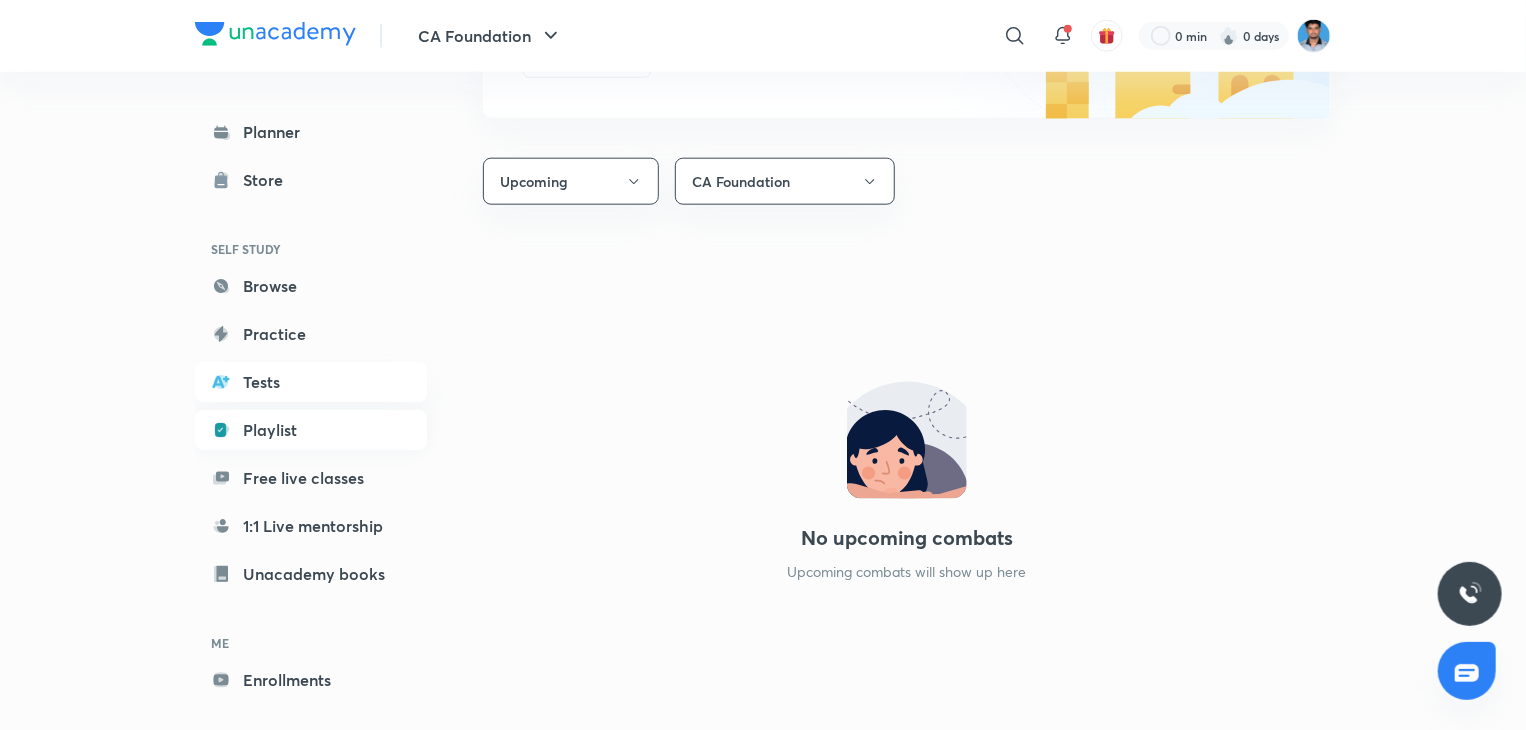 click on "Playlist" at bounding box center (311, 430) 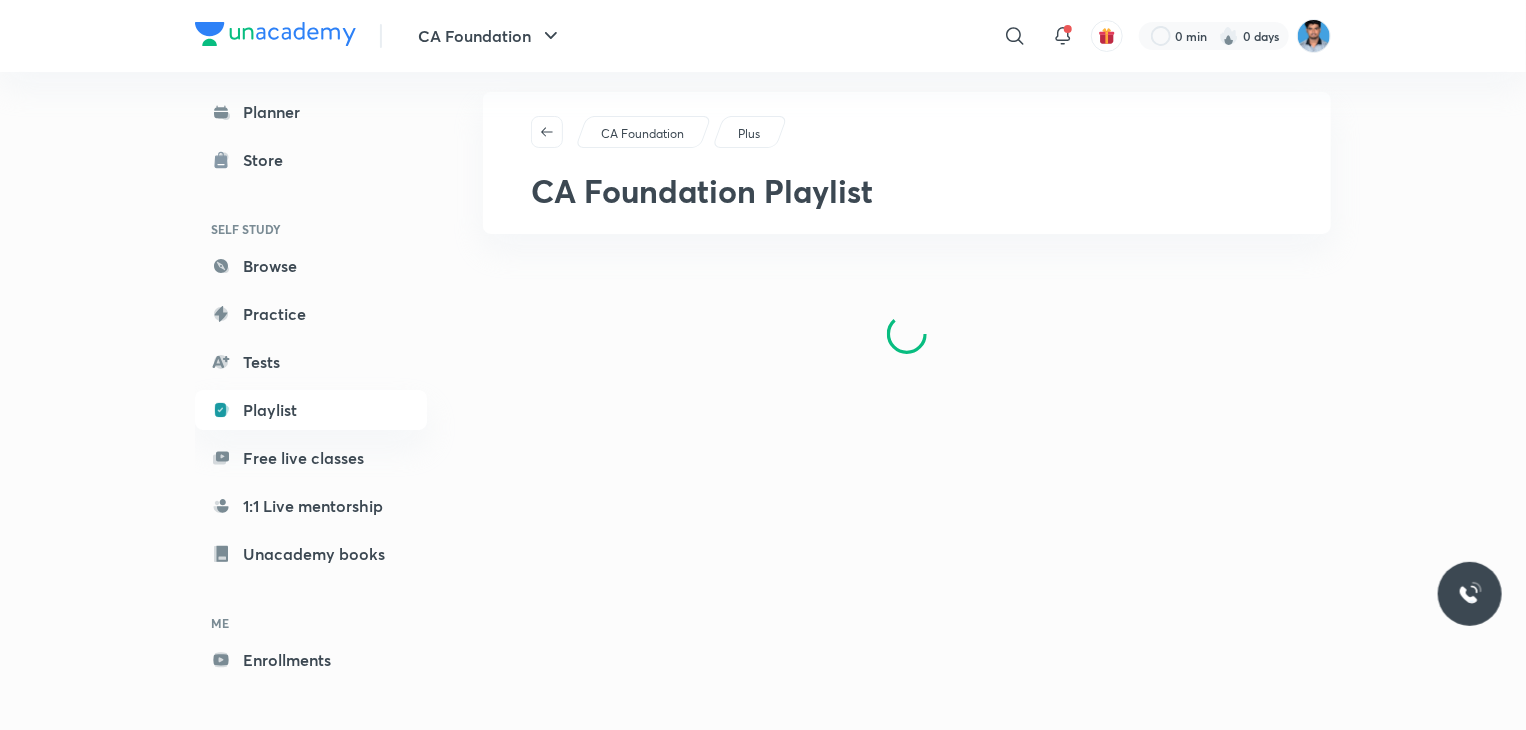 scroll, scrollTop: 0, scrollLeft: 0, axis: both 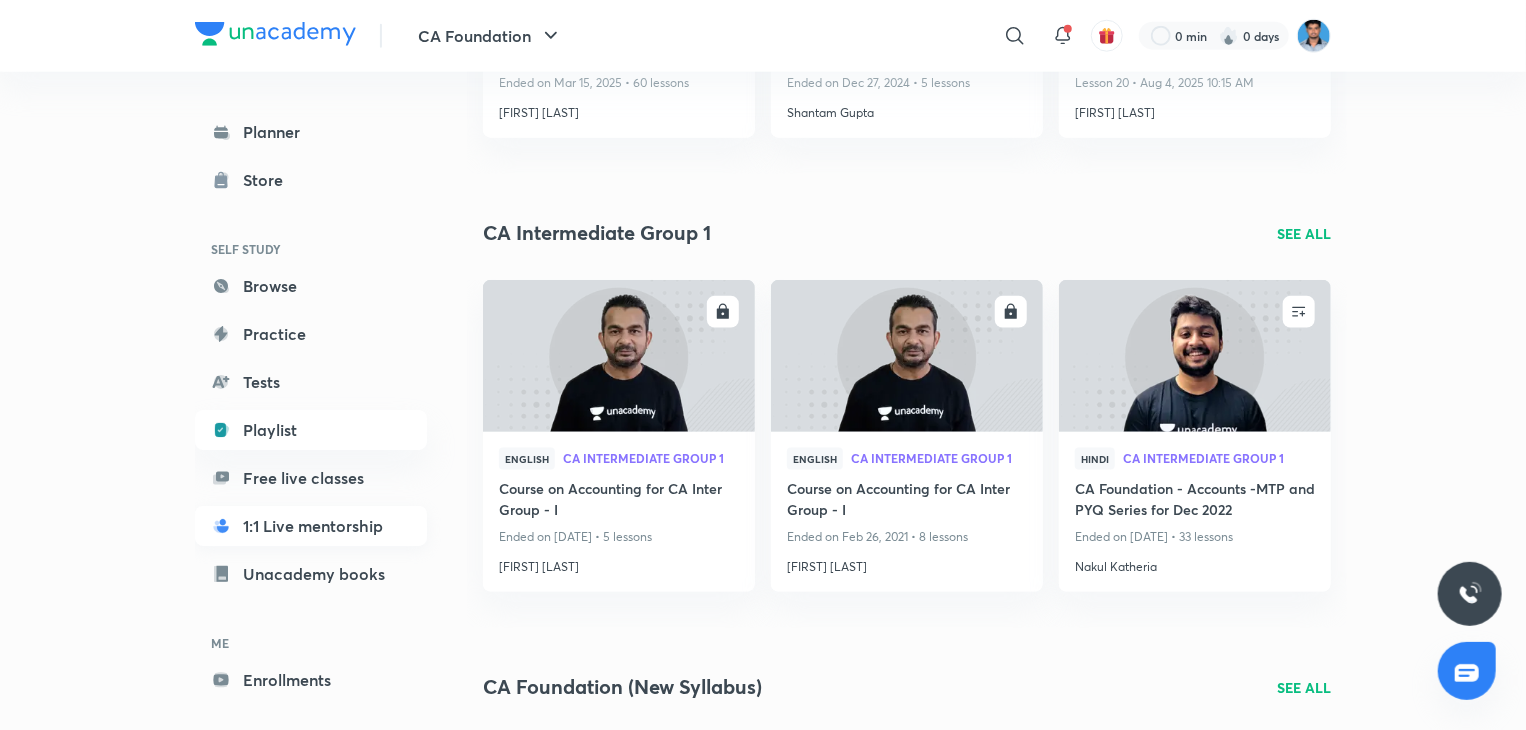click on "1:1 Live mentorship" at bounding box center (311, 526) 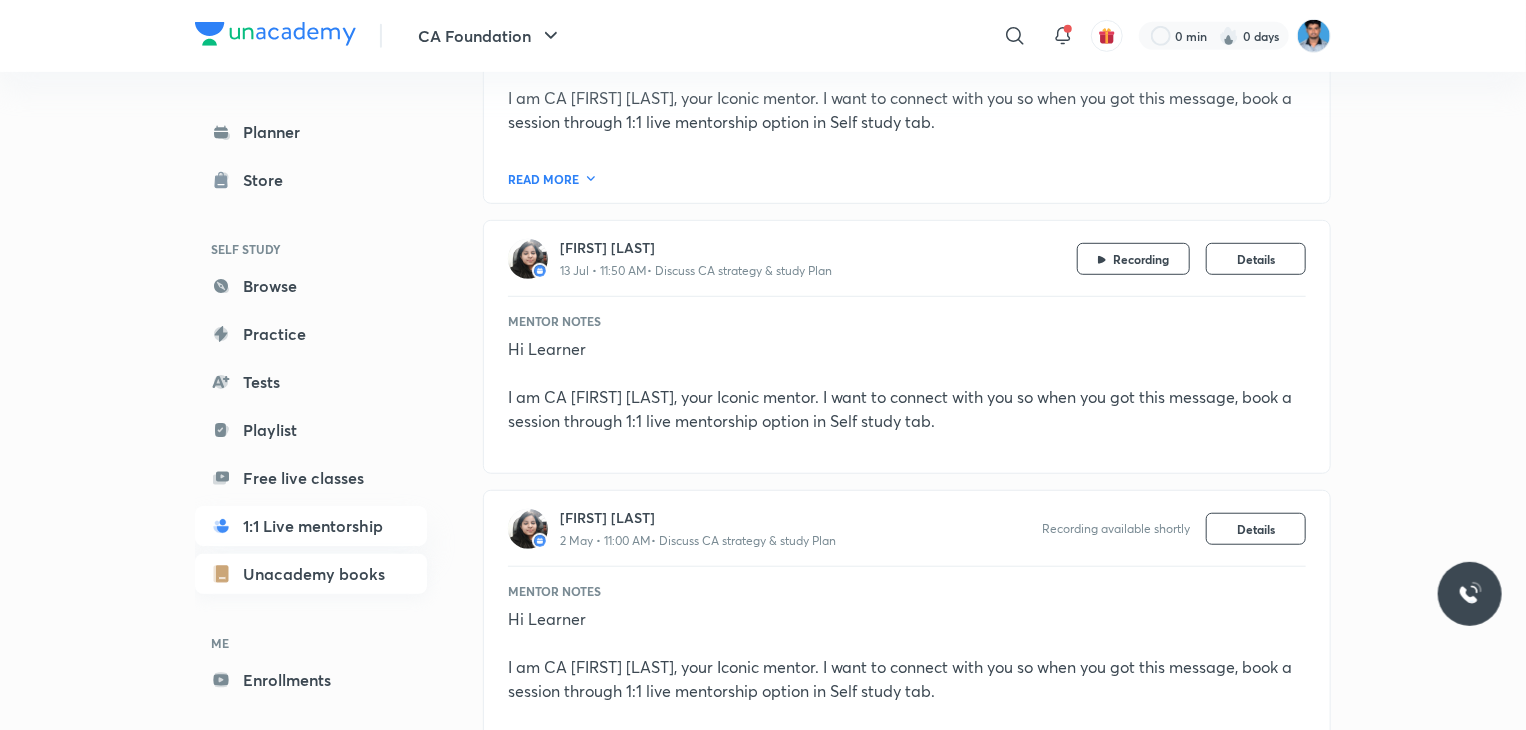 scroll, scrollTop: 520, scrollLeft: 0, axis: vertical 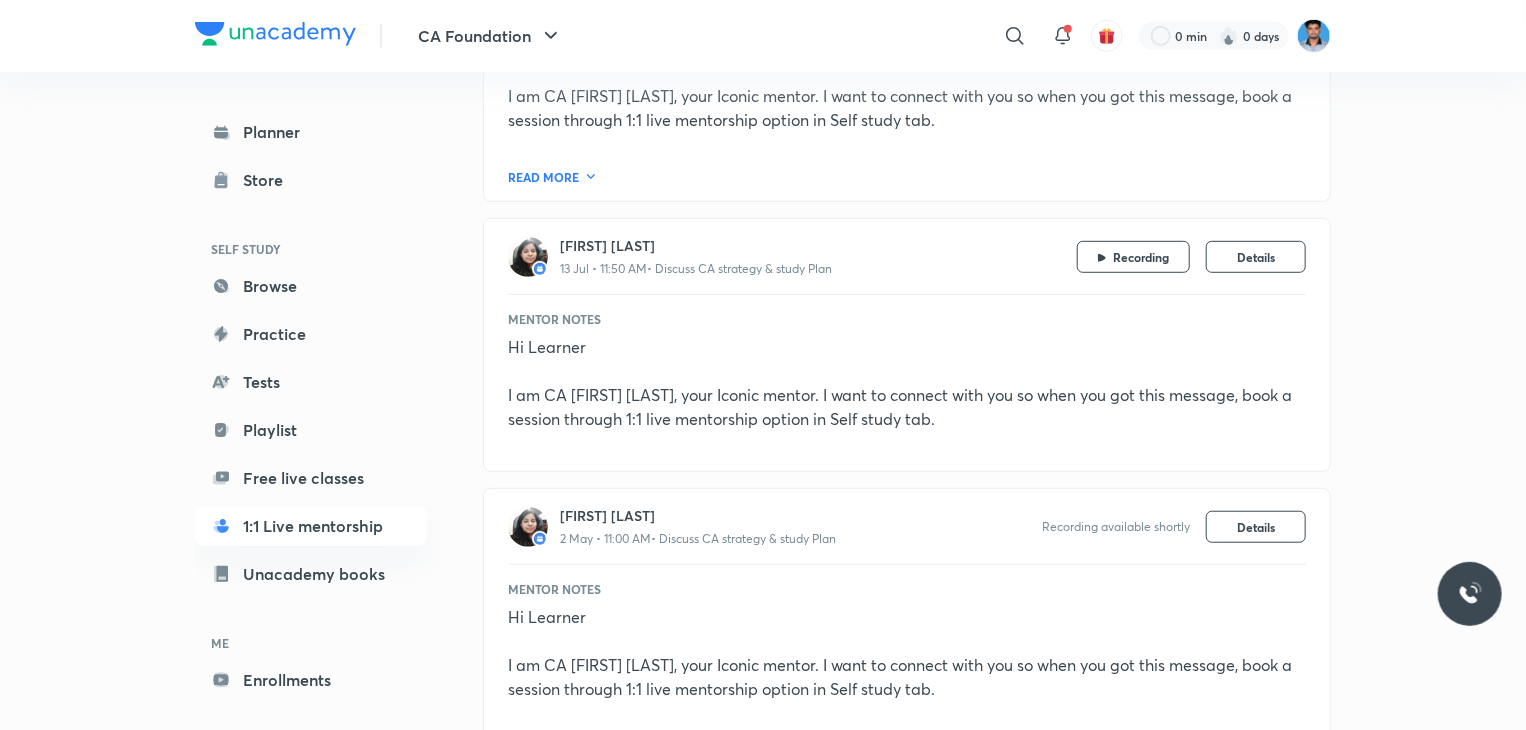 click on "Planner Store SELF STUDY Browse Practice Tests Playlist Free live classes 1:1 Live mentorship Unacademy books ME Enrollments Saved" at bounding box center (331, 393) 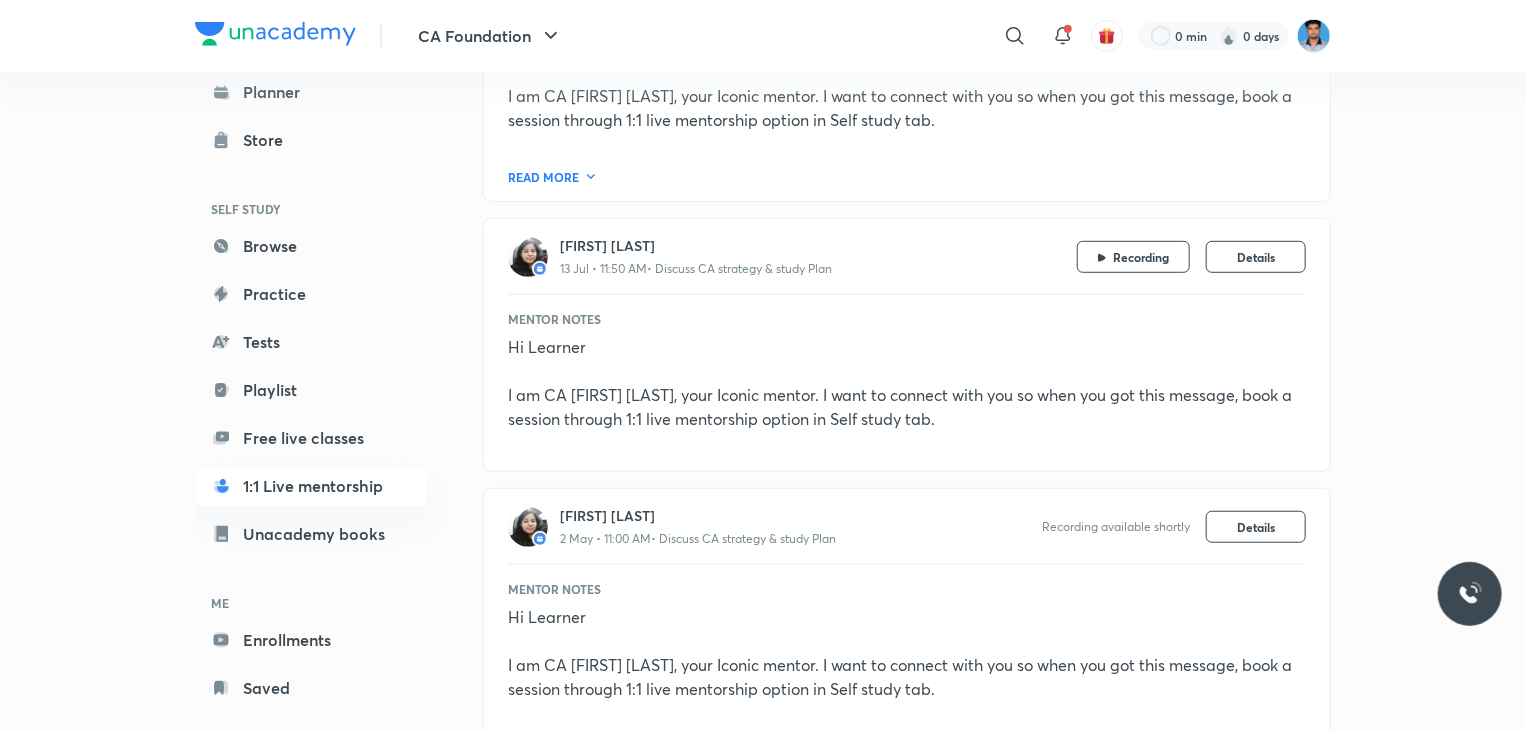 scroll, scrollTop: 74, scrollLeft: 0, axis: vertical 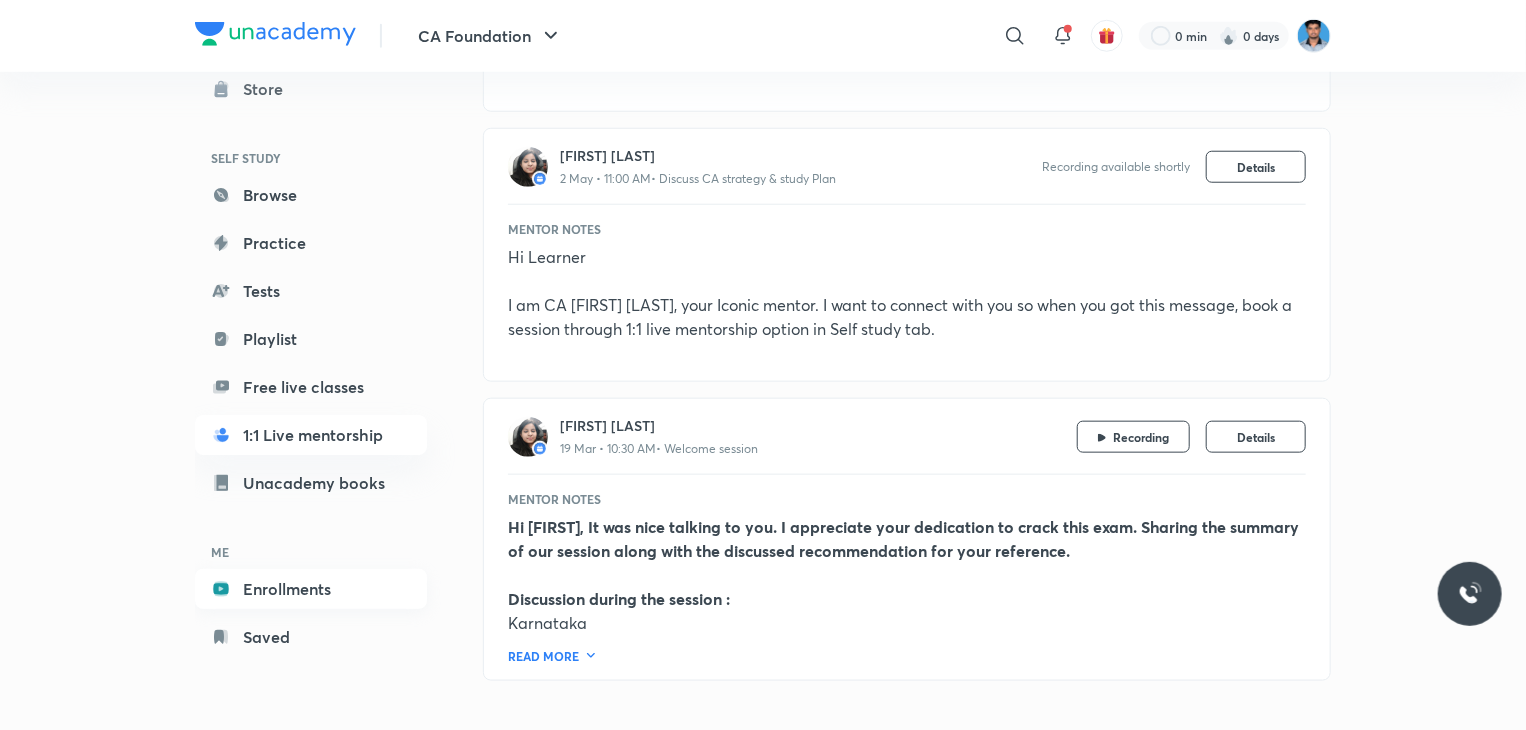 click on "Enrollments" at bounding box center (311, 589) 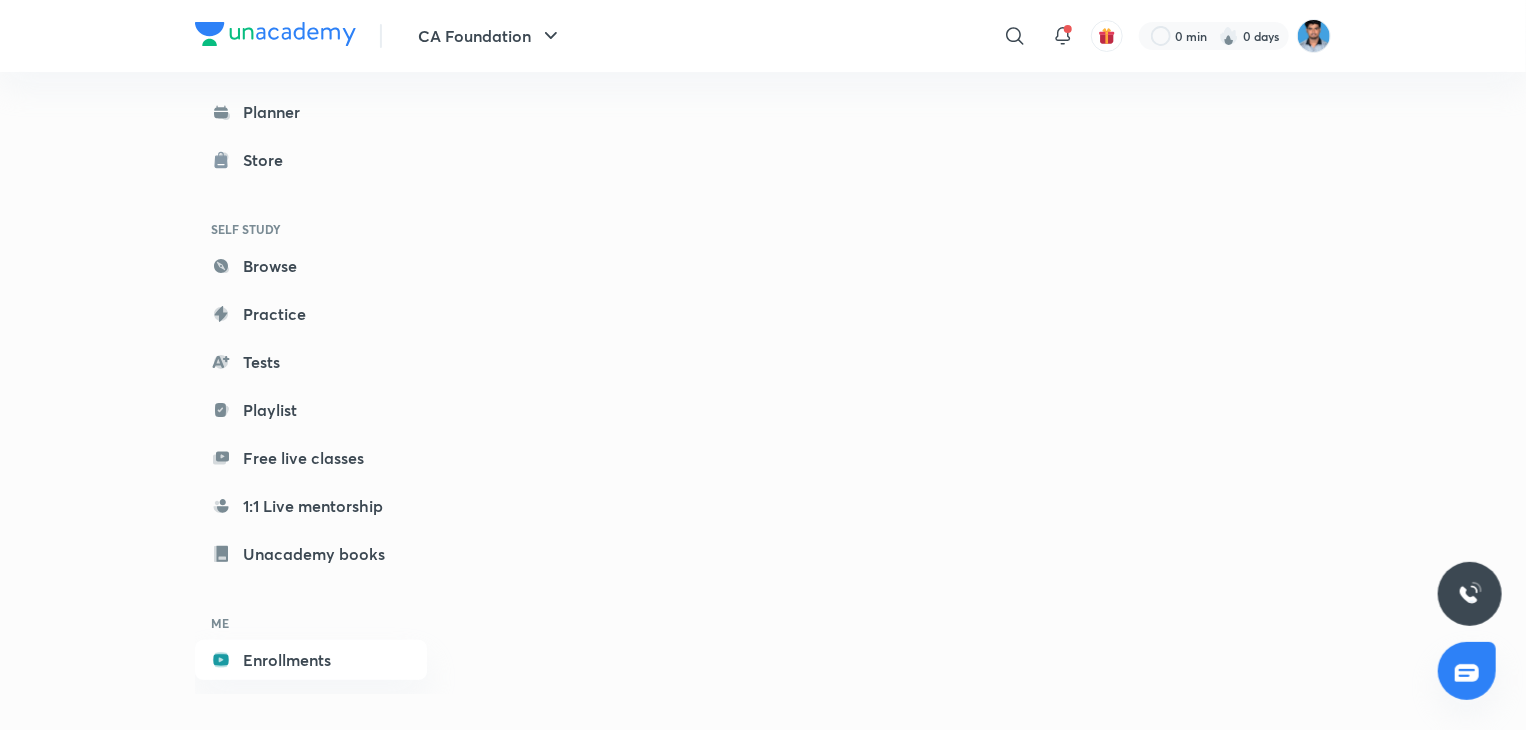 scroll, scrollTop: 0, scrollLeft: 0, axis: both 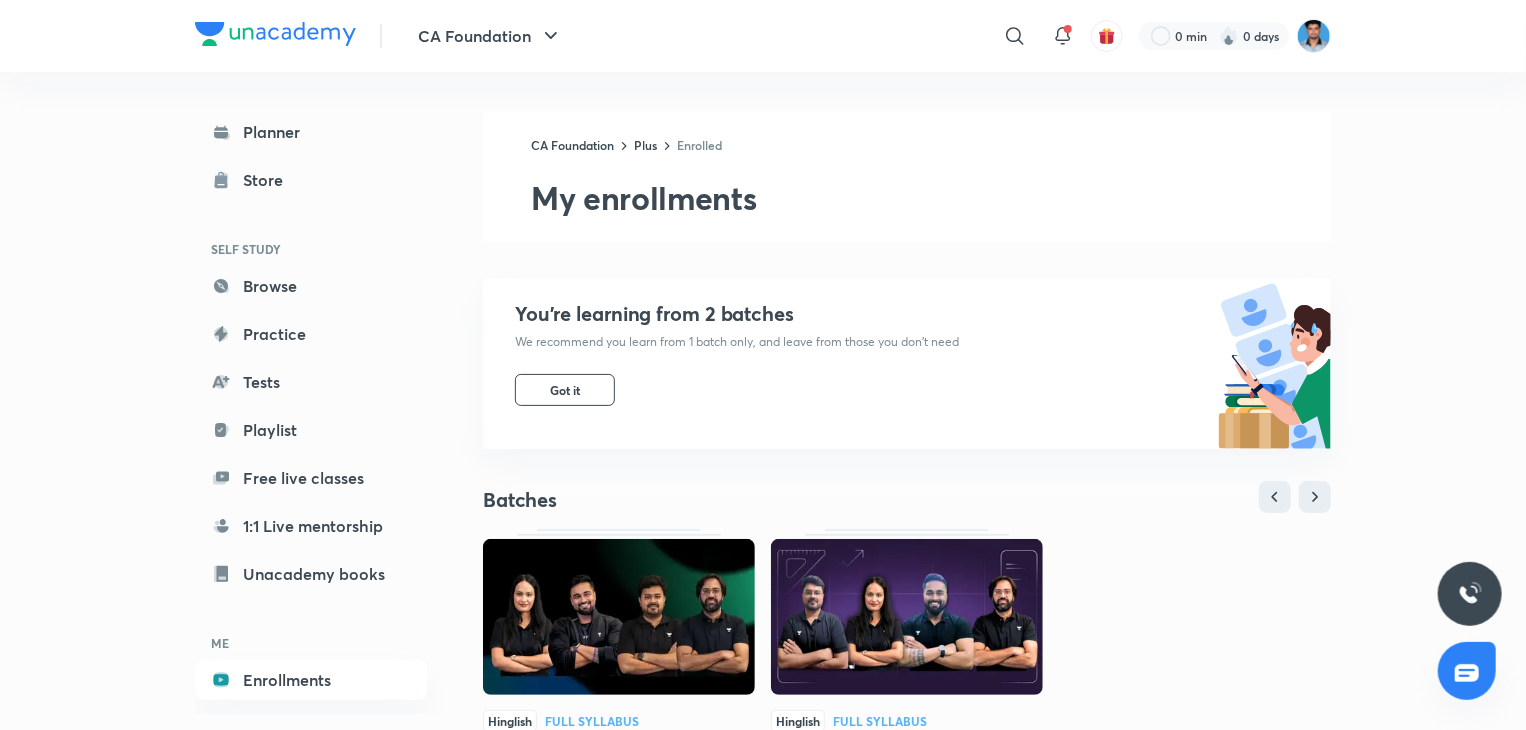 click at bounding box center (1274, 363) 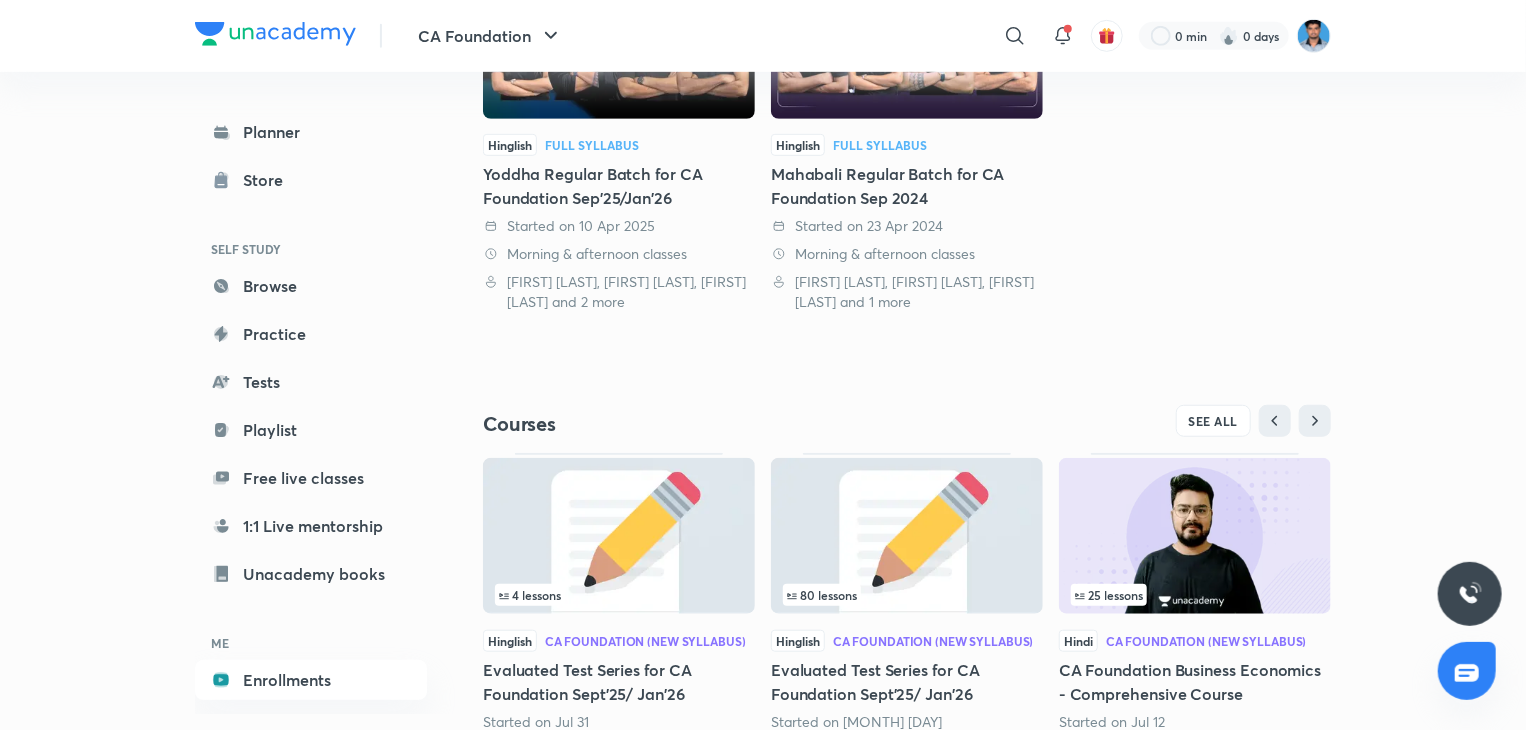 scroll, scrollTop: 644, scrollLeft: 0, axis: vertical 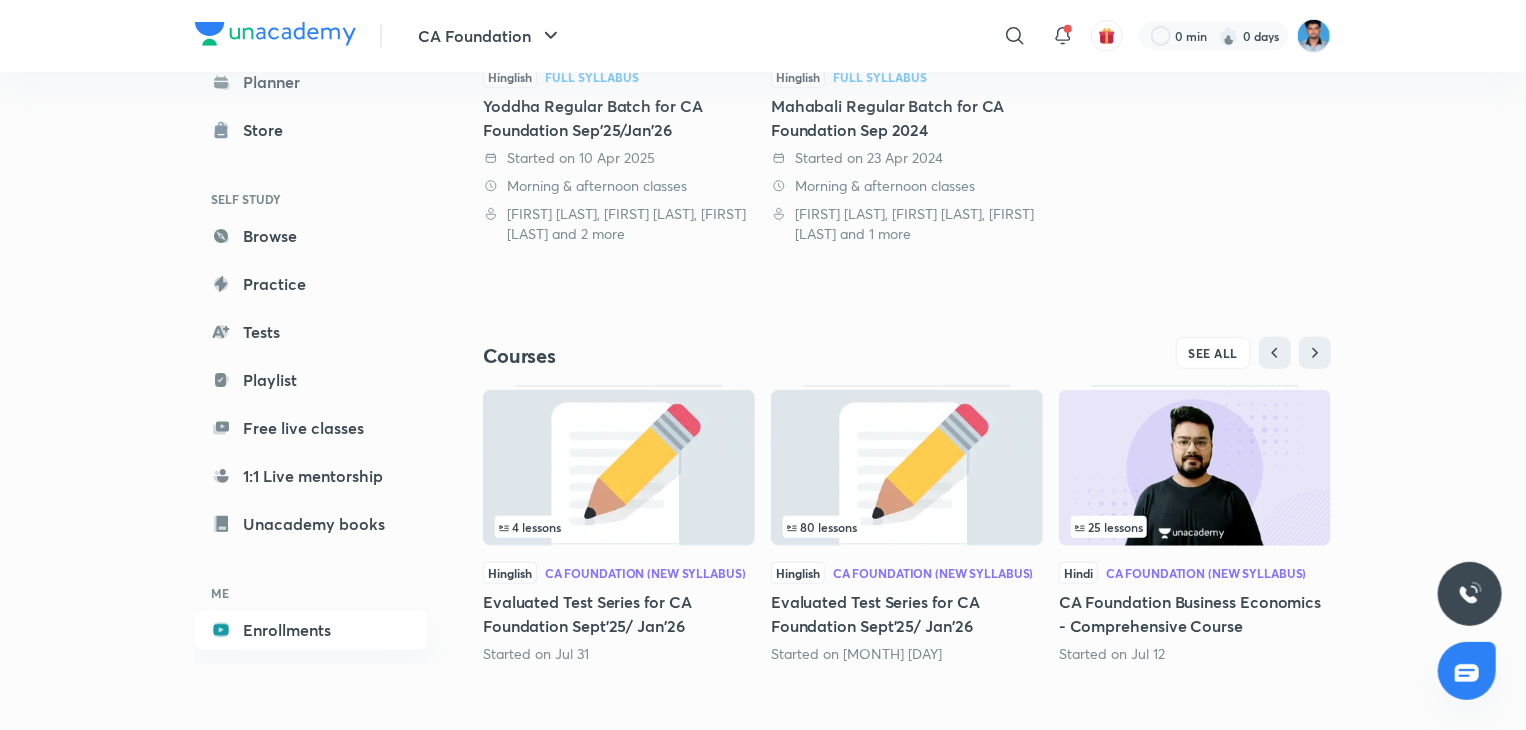click at bounding box center (619, 468) 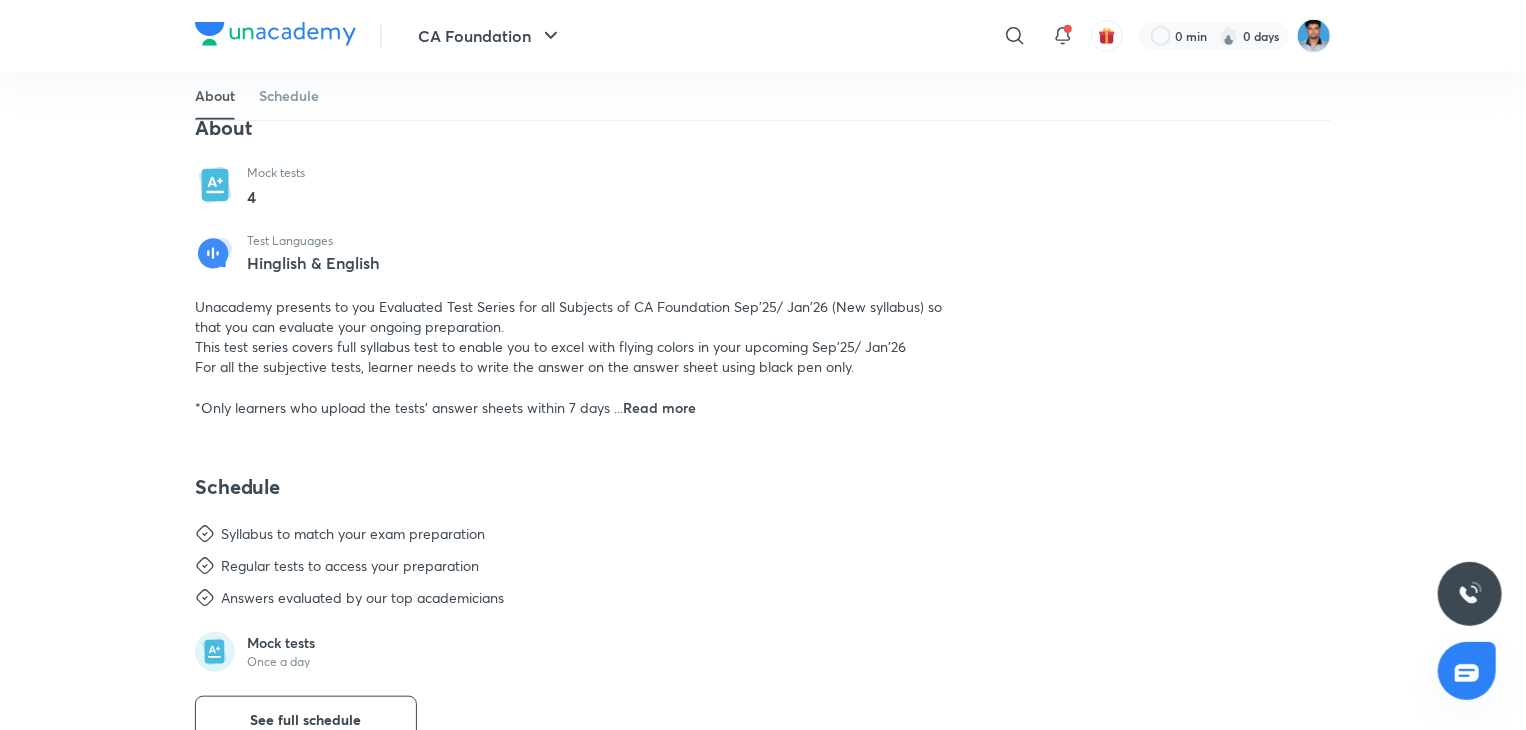 scroll, scrollTop: 0, scrollLeft: 0, axis: both 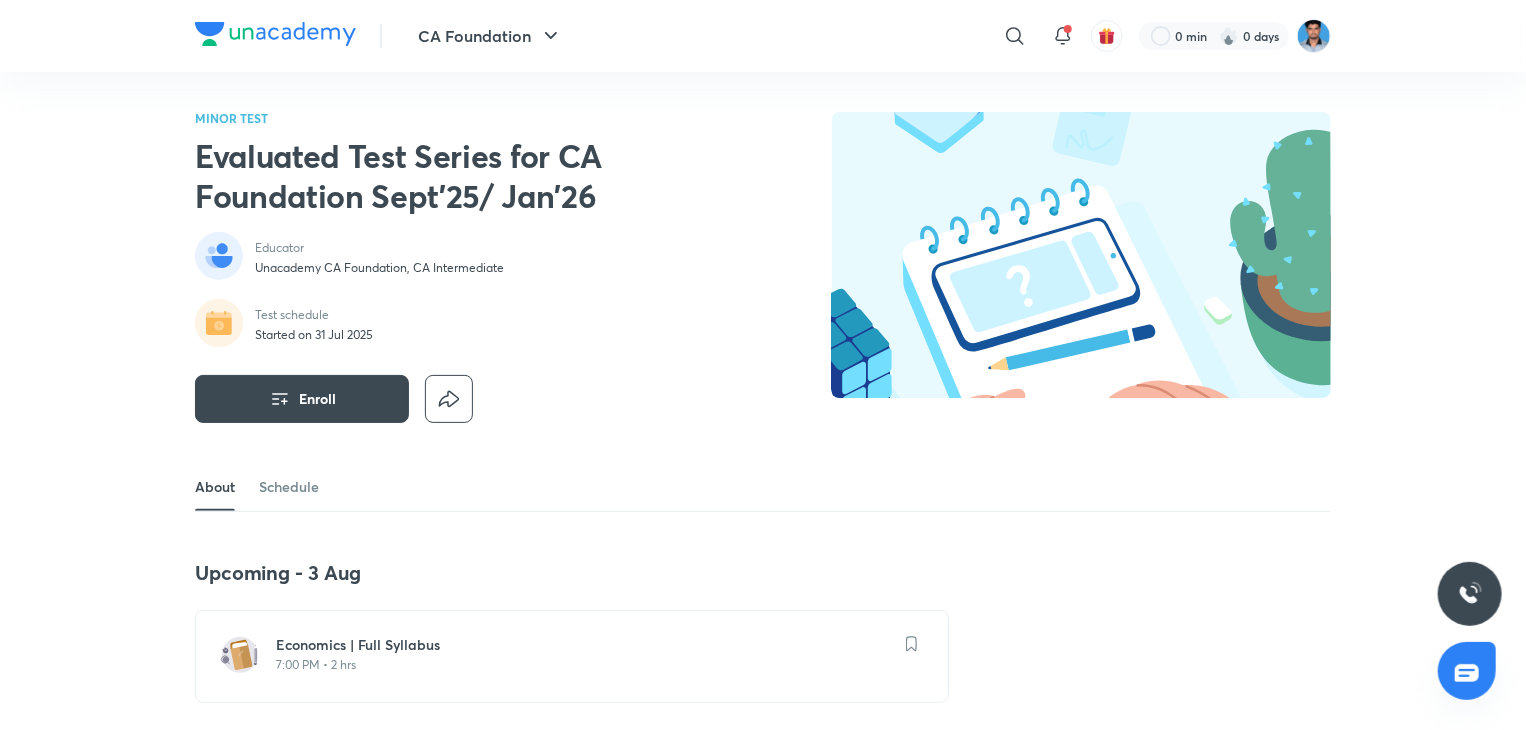 click on "Economics | Full Syllabus" at bounding box center (584, 645) 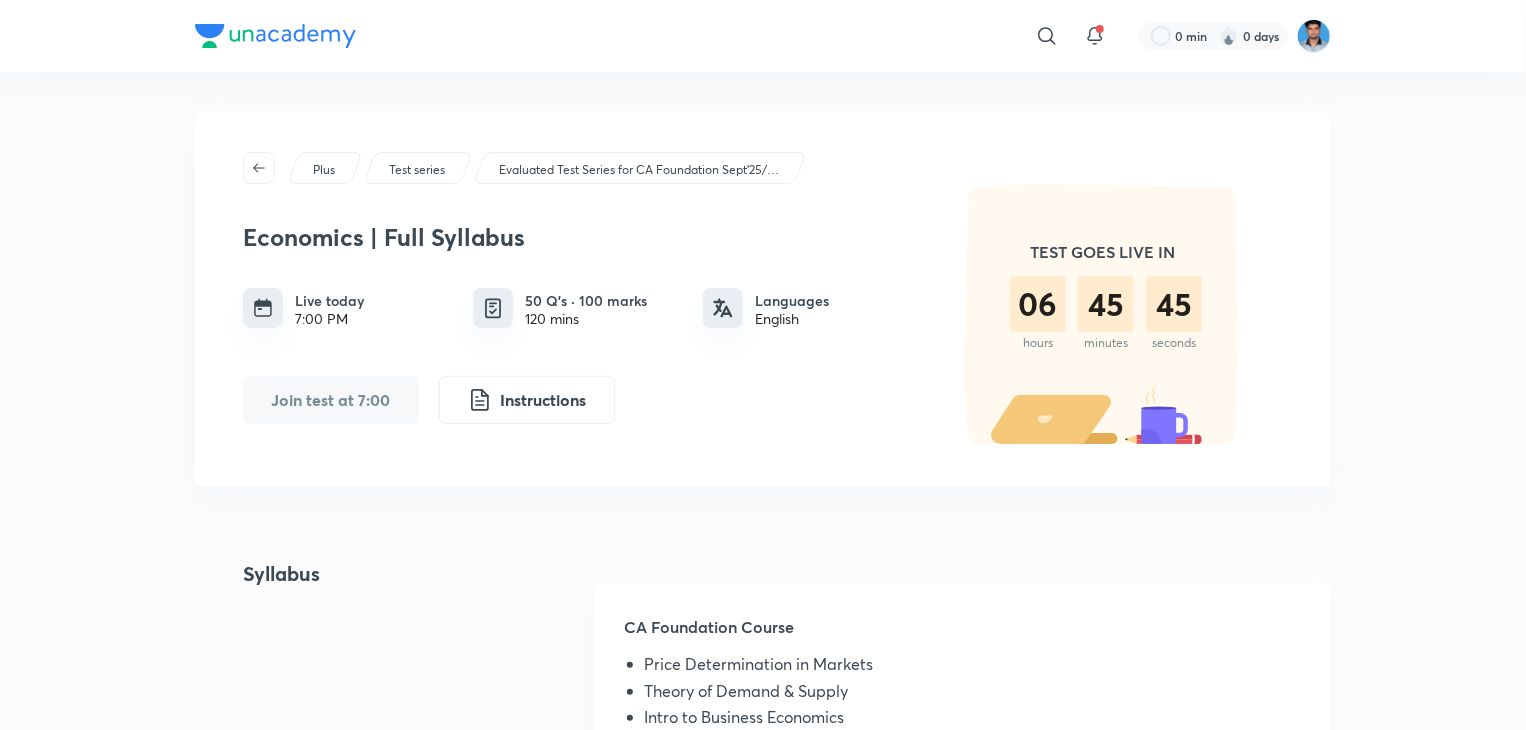 scroll, scrollTop: 0, scrollLeft: 0, axis: both 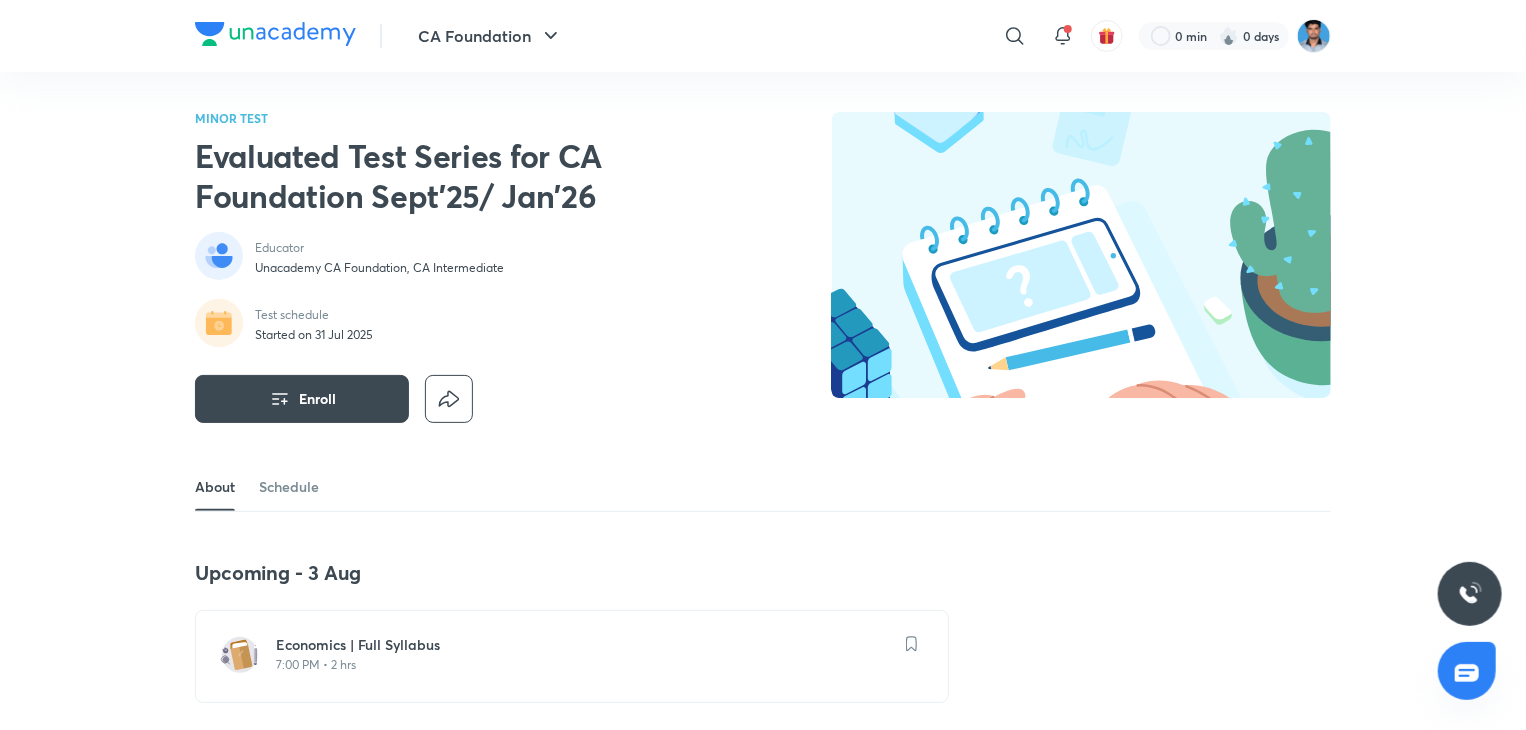 click on "About Schedule" at bounding box center (763, 487) 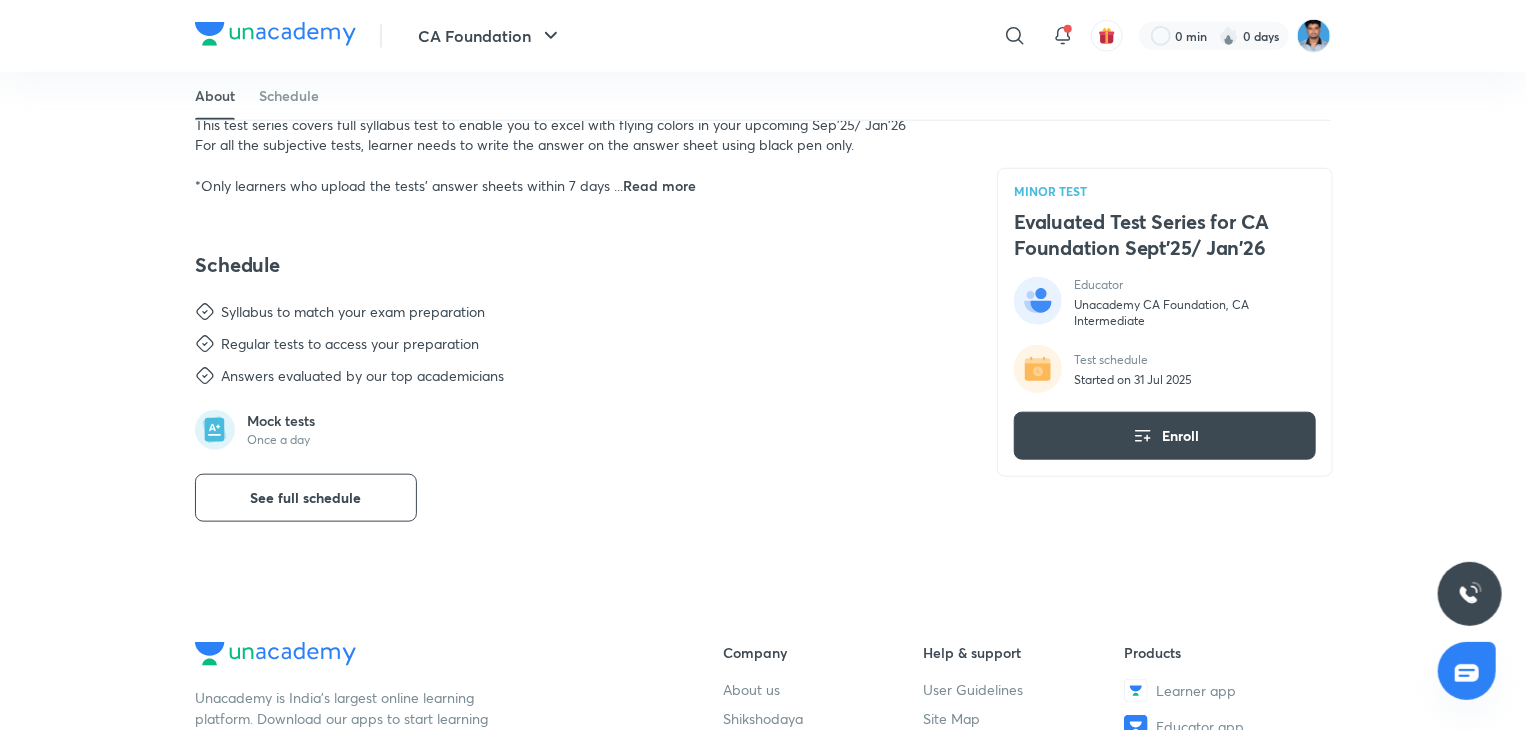 scroll, scrollTop: 840, scrollLeft: 0, axis: vertical 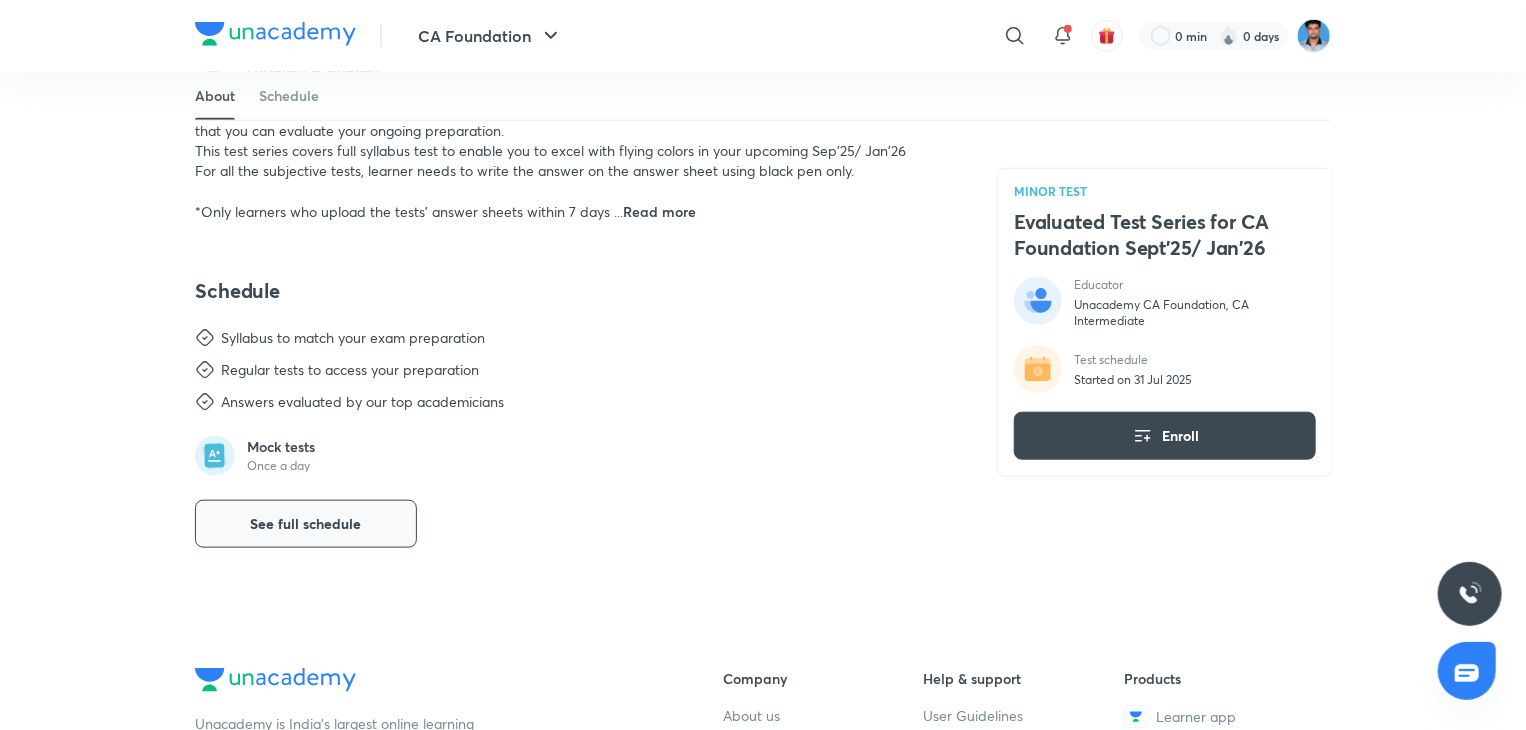 click on "See full schedule" at bounding box center (306, 524) 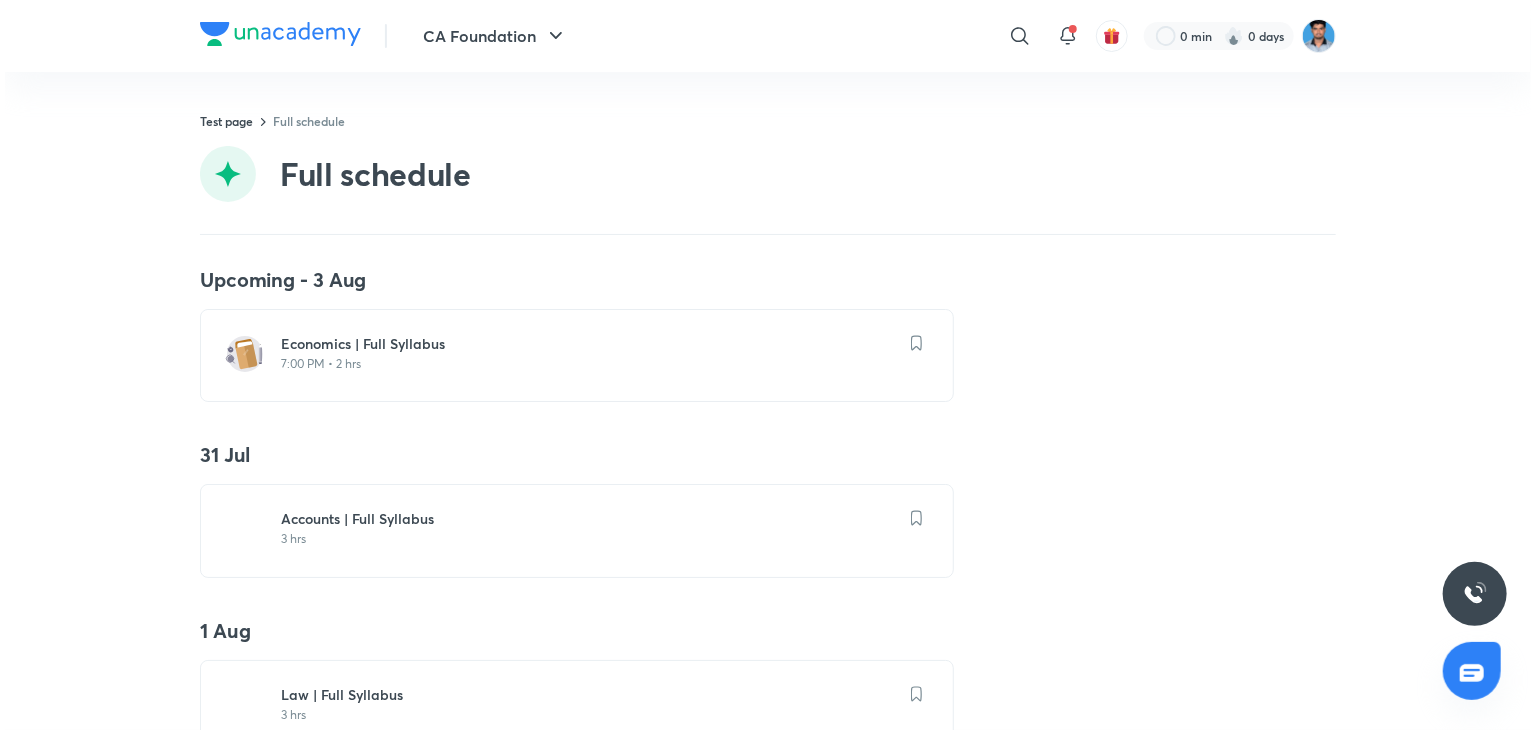 scroll, scrollTop: 0, scrollLeft: 0, axis: both 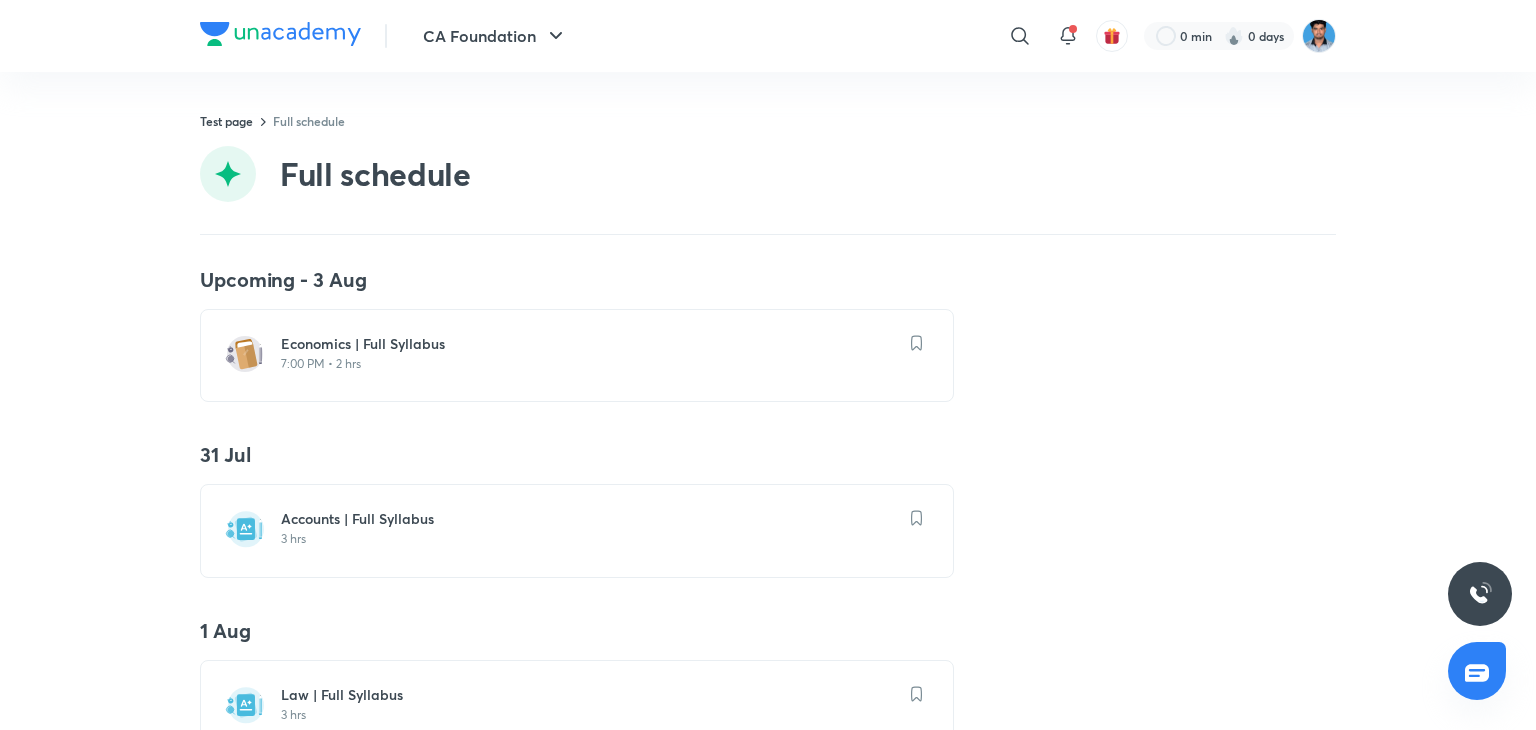 click on "31 Jul" at bounding box center (768, 455) 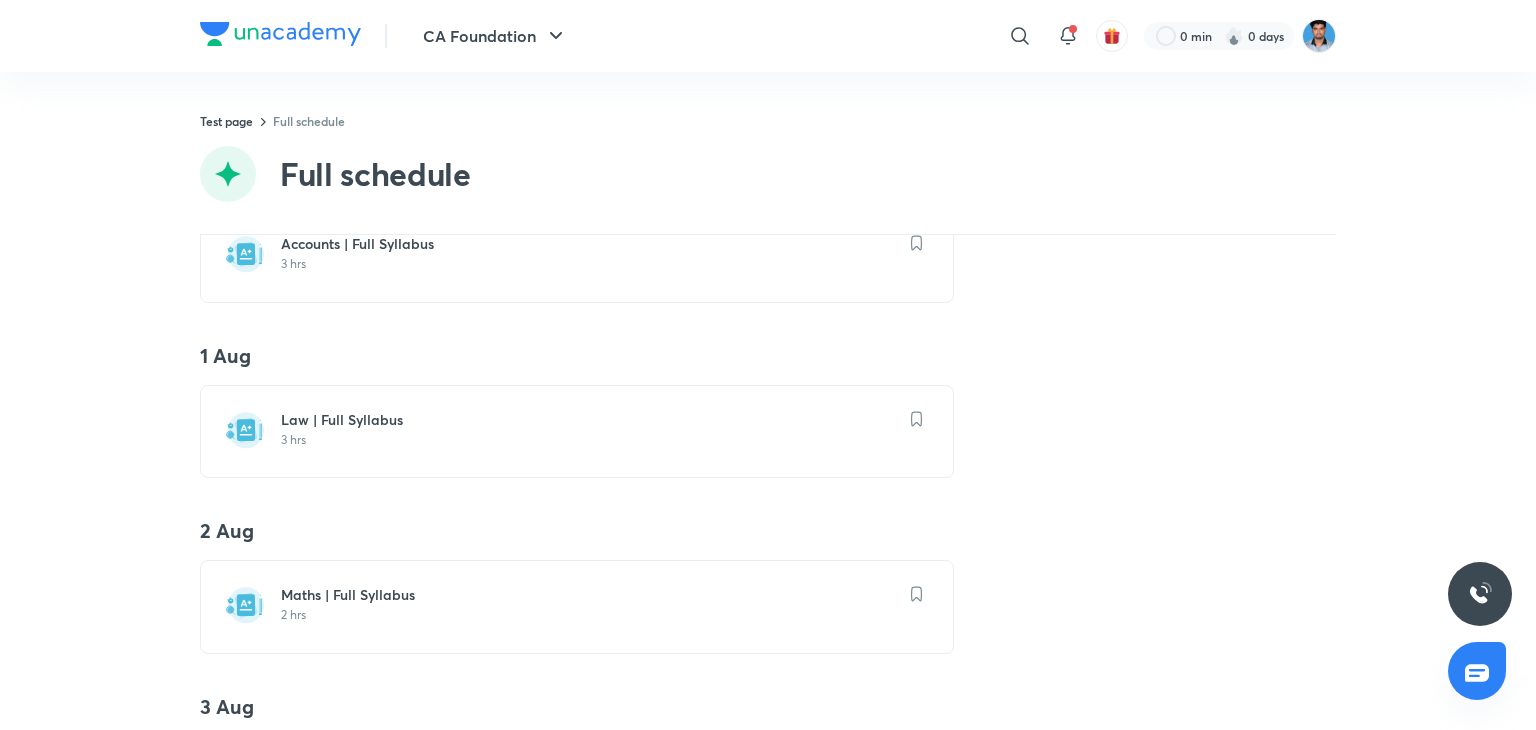 scroll, scrollTop: 360, scrollLeft: 0, axis: vertical 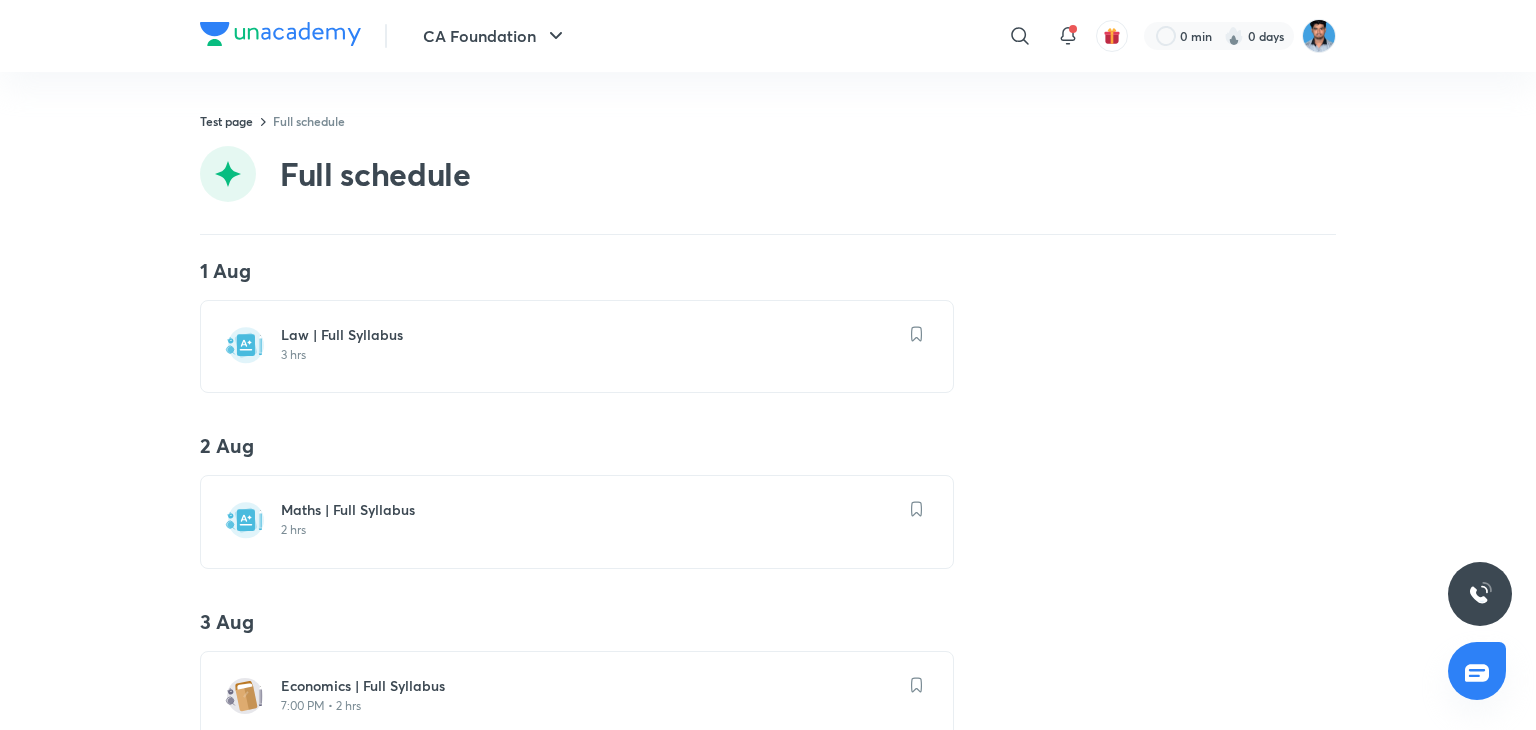 click on "Law | Full Syllabus 3 hrs" at bounding box center [577, 346] 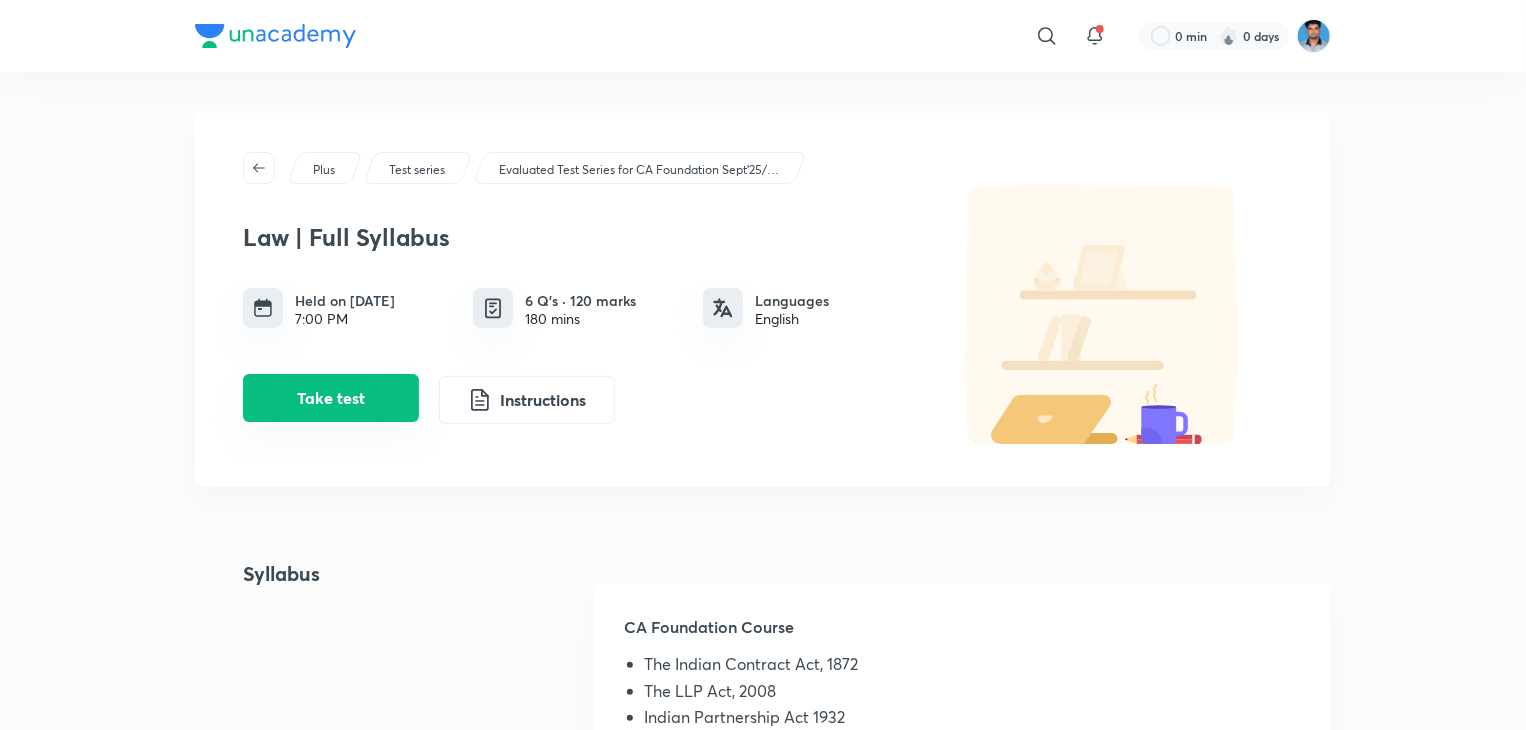 click on "Take test" at bounding box center (331, 398) 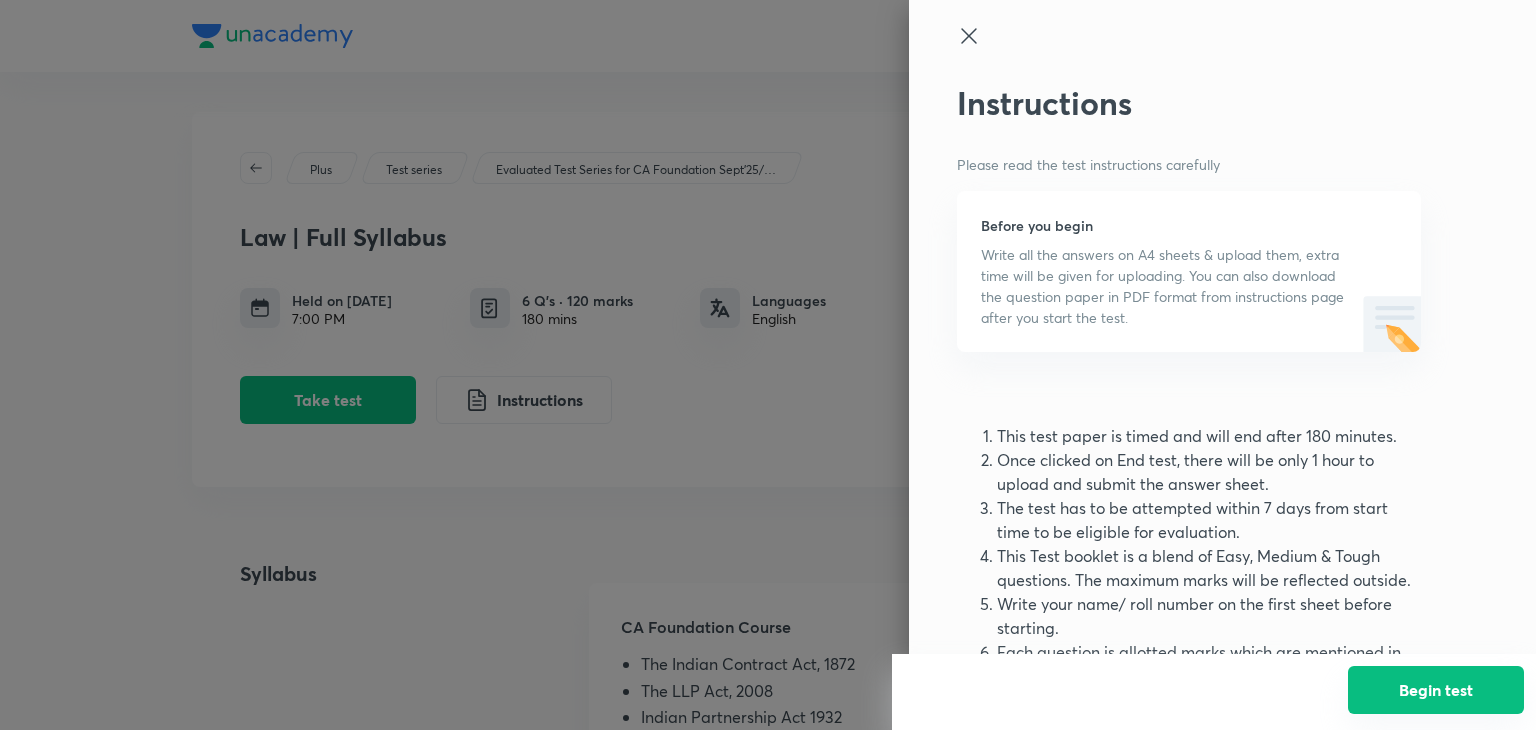 click on "Begin test" at bounding box center [1436, 690] 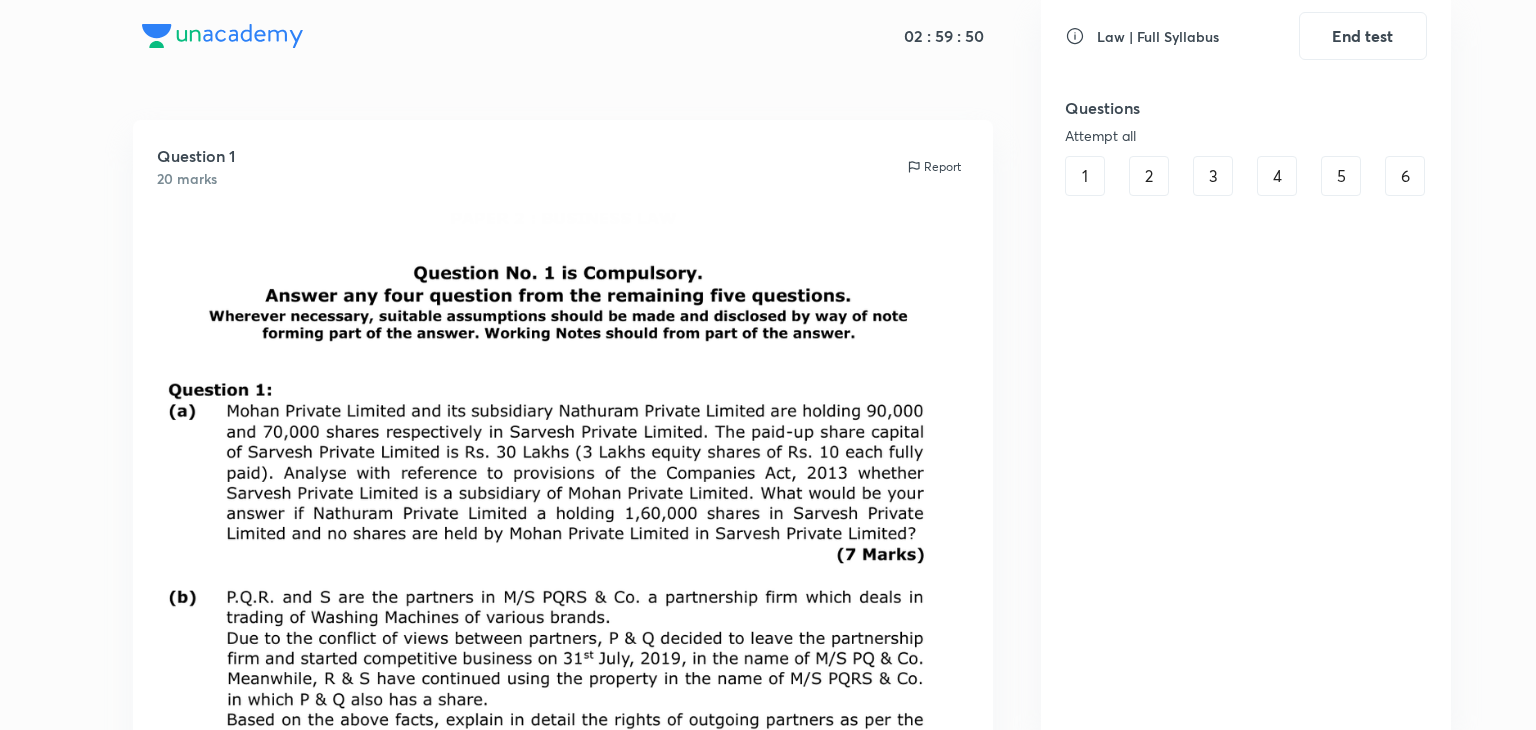 click on "Law | Full Syllabus End test Questions Attempt all 1 2 3 4 5 6" at bounding box center (1246, 365) 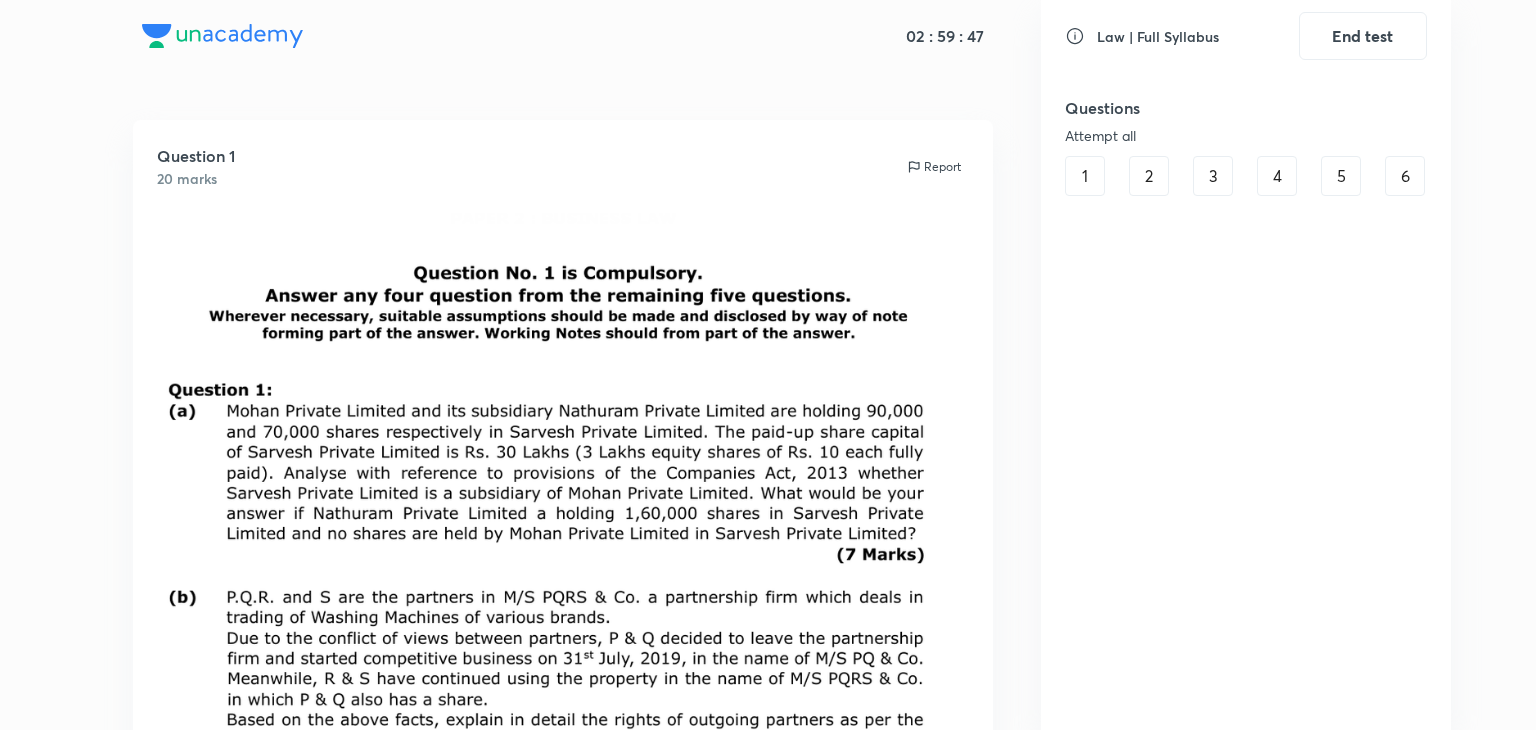 click on "Questions Attempt all 1 2 3 4 5 6" at bounding box center [1246, 369] 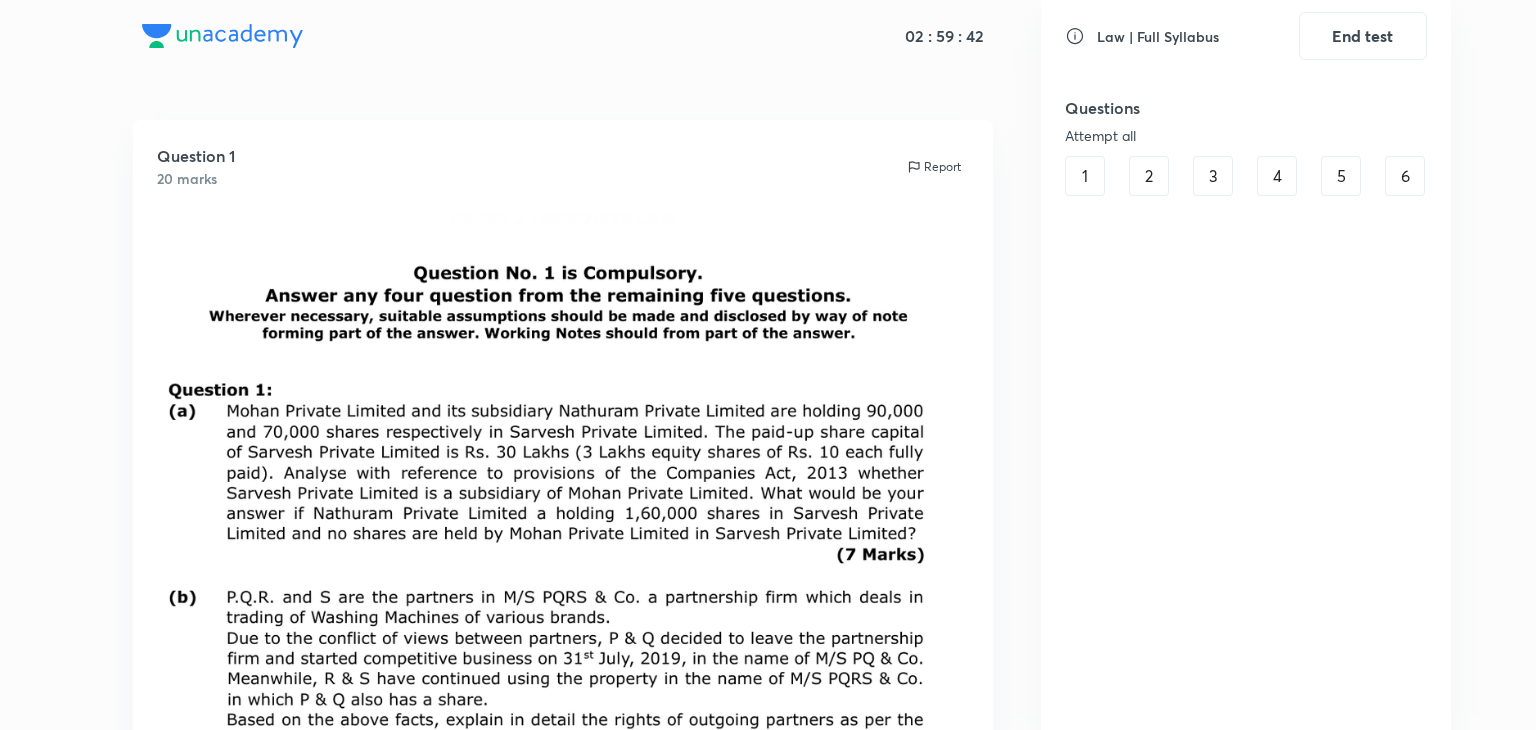 click on "Question 1 20 marks Report Mark Mark as attempted" at bounding box center (563, 567) 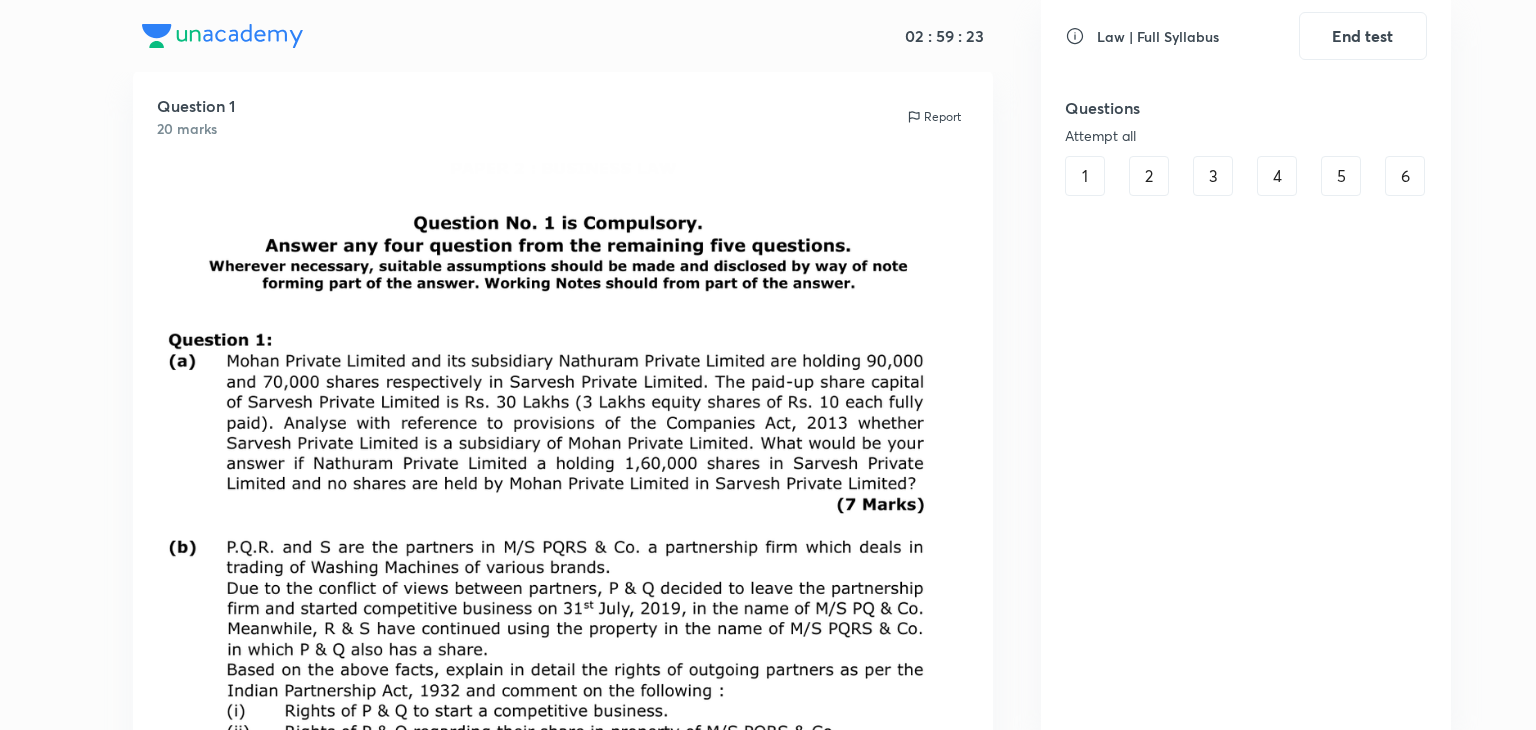 scroll, scrollTop: 0, scrollLeft: 0, axis: both 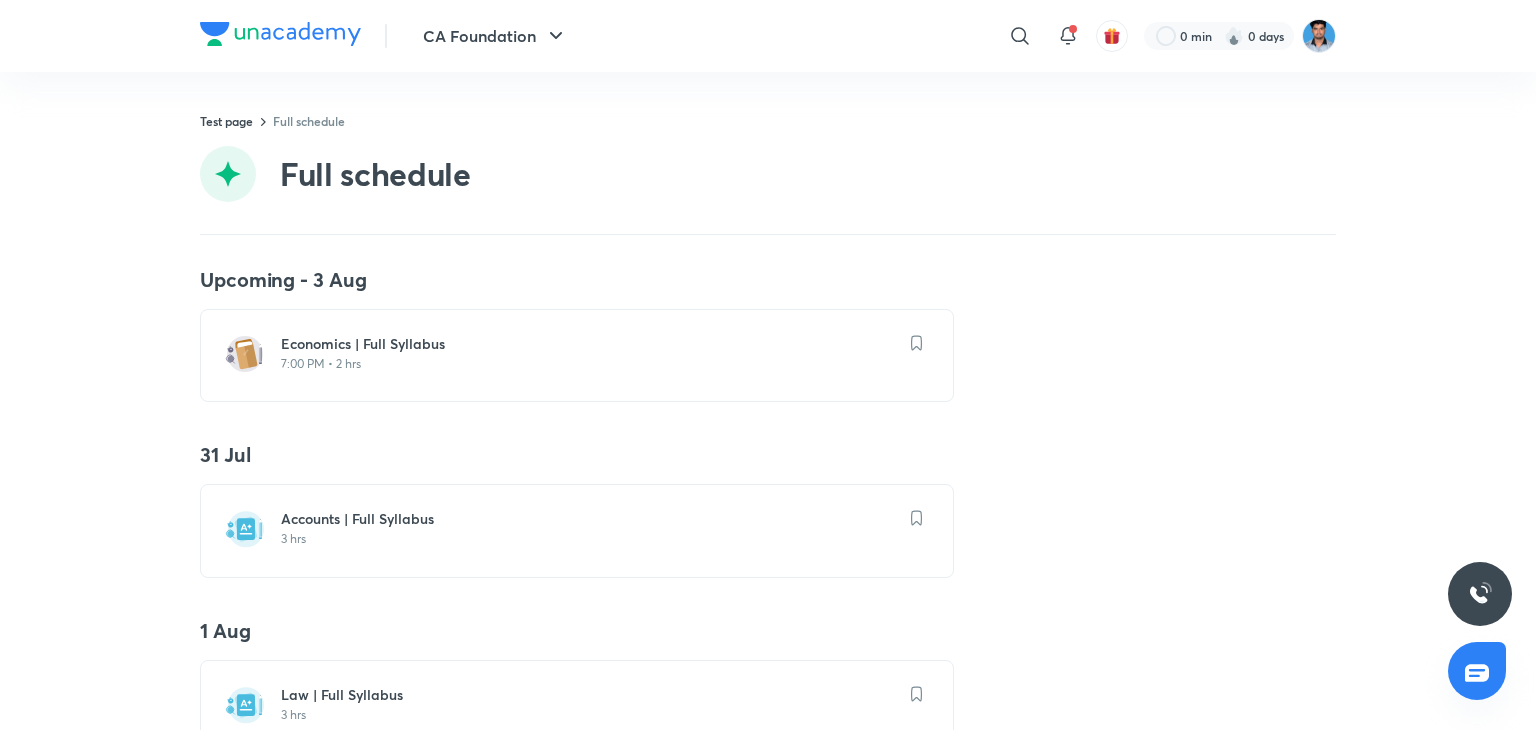 click on "Upcoming - 3 Aug Economics | Full Syllabus 7:00 PM • 2 hrs  31 Jul Accounts | Full Syllabus 3 hrs  1 Aug Law | Full Syllabus 3 hrs  2 Aug Maths | Full Syllabus 2 hrs  3 Aug Economics | Full Syllabus 7:00 PM • 2 hrs" at bounding box center (768, 685) 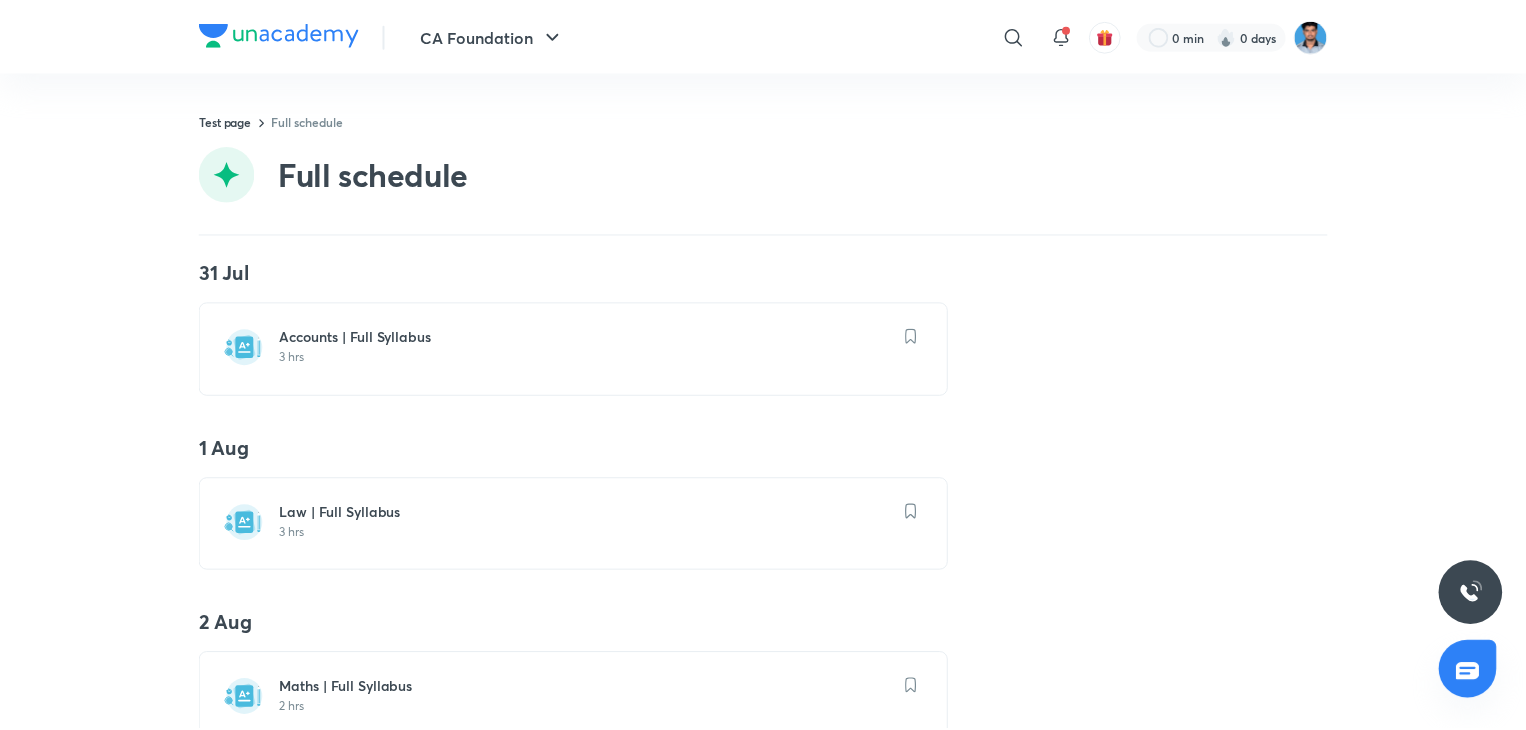 scroll, scrollTop: 0, scrollLeft: 0, axis: both 